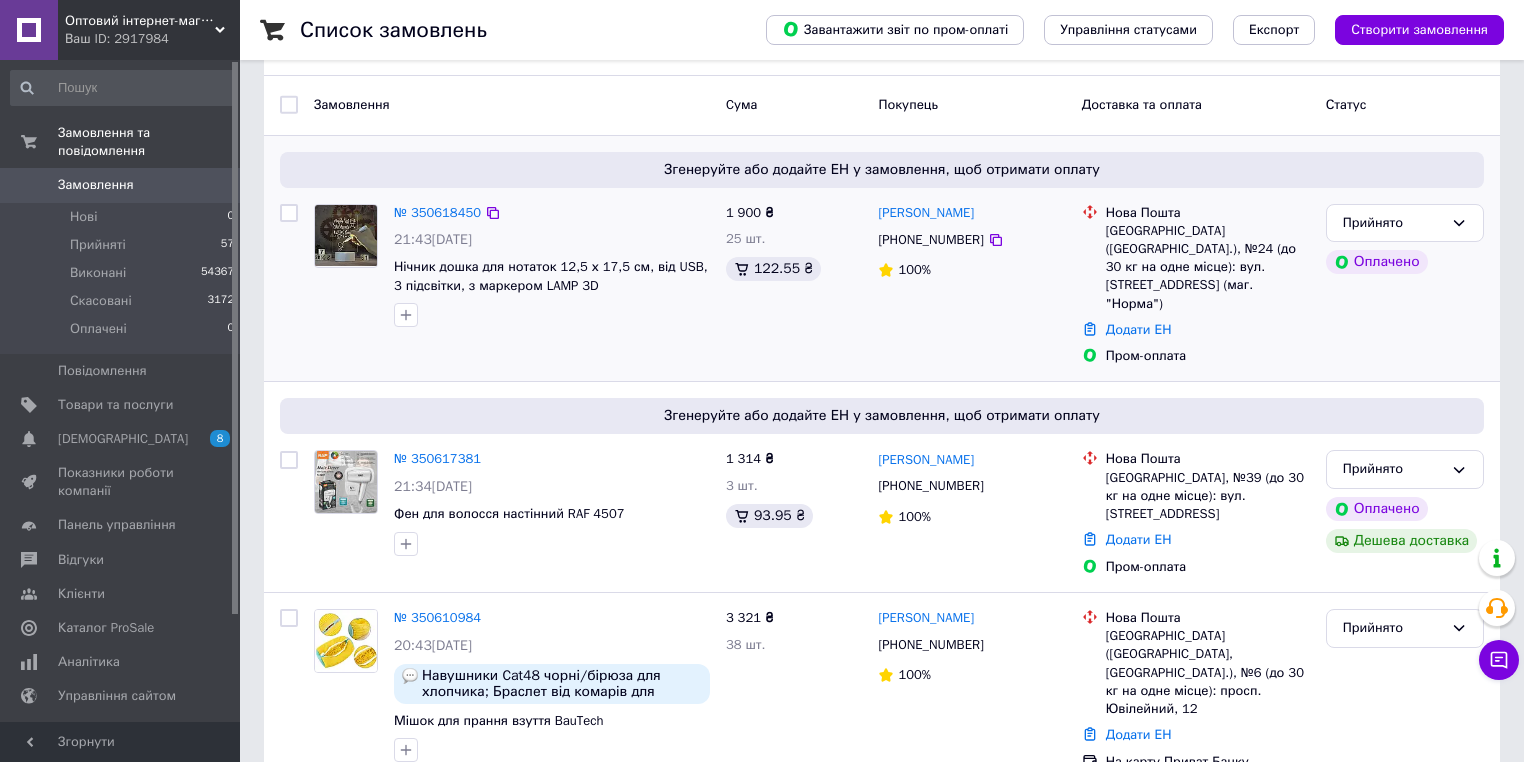 scroll, scrollTop: 0, scrollLeft: 0, axis: both 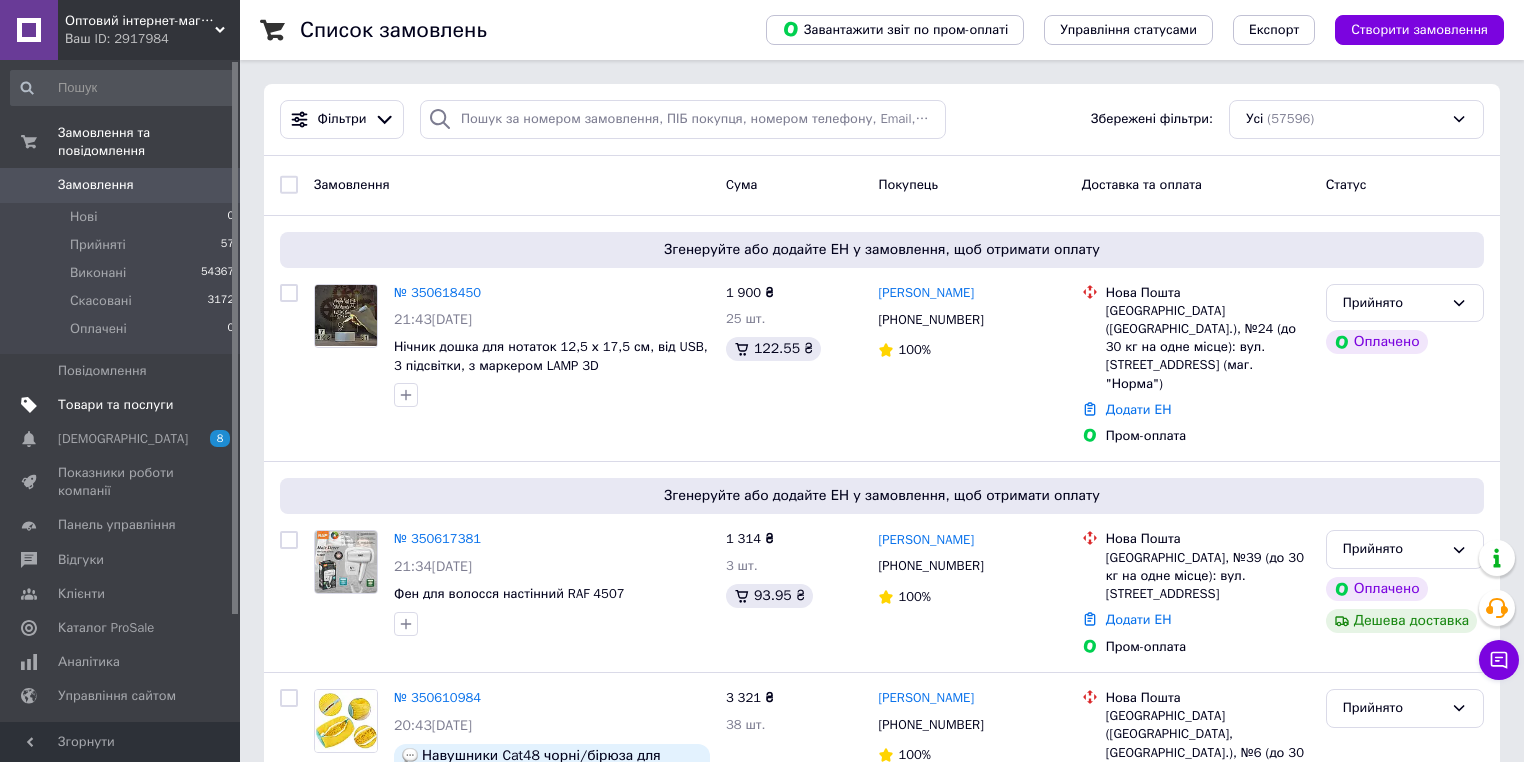 click on "Товари та послуги" at bounding box center (115, 405) 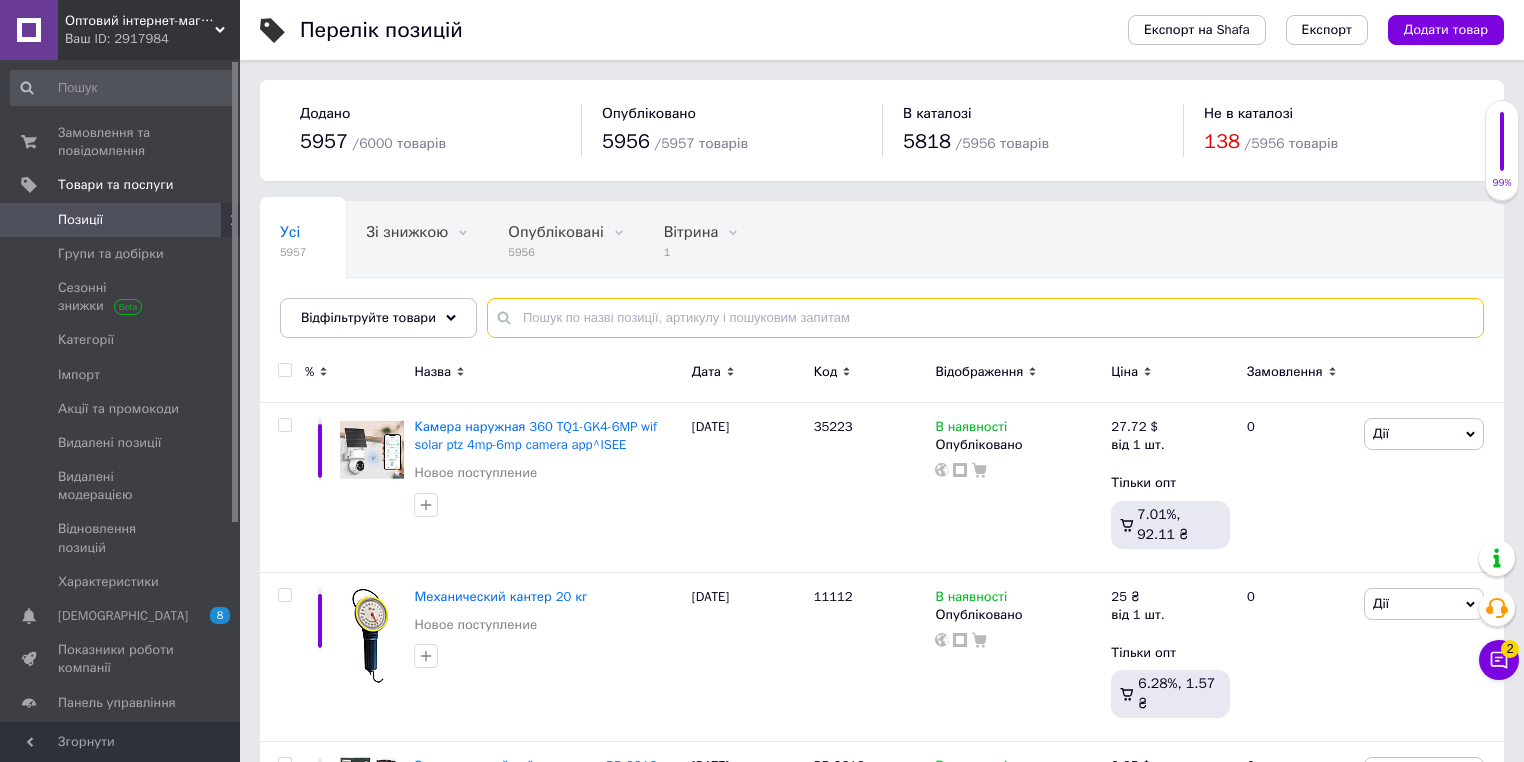 click at bounding box center (985, 318) 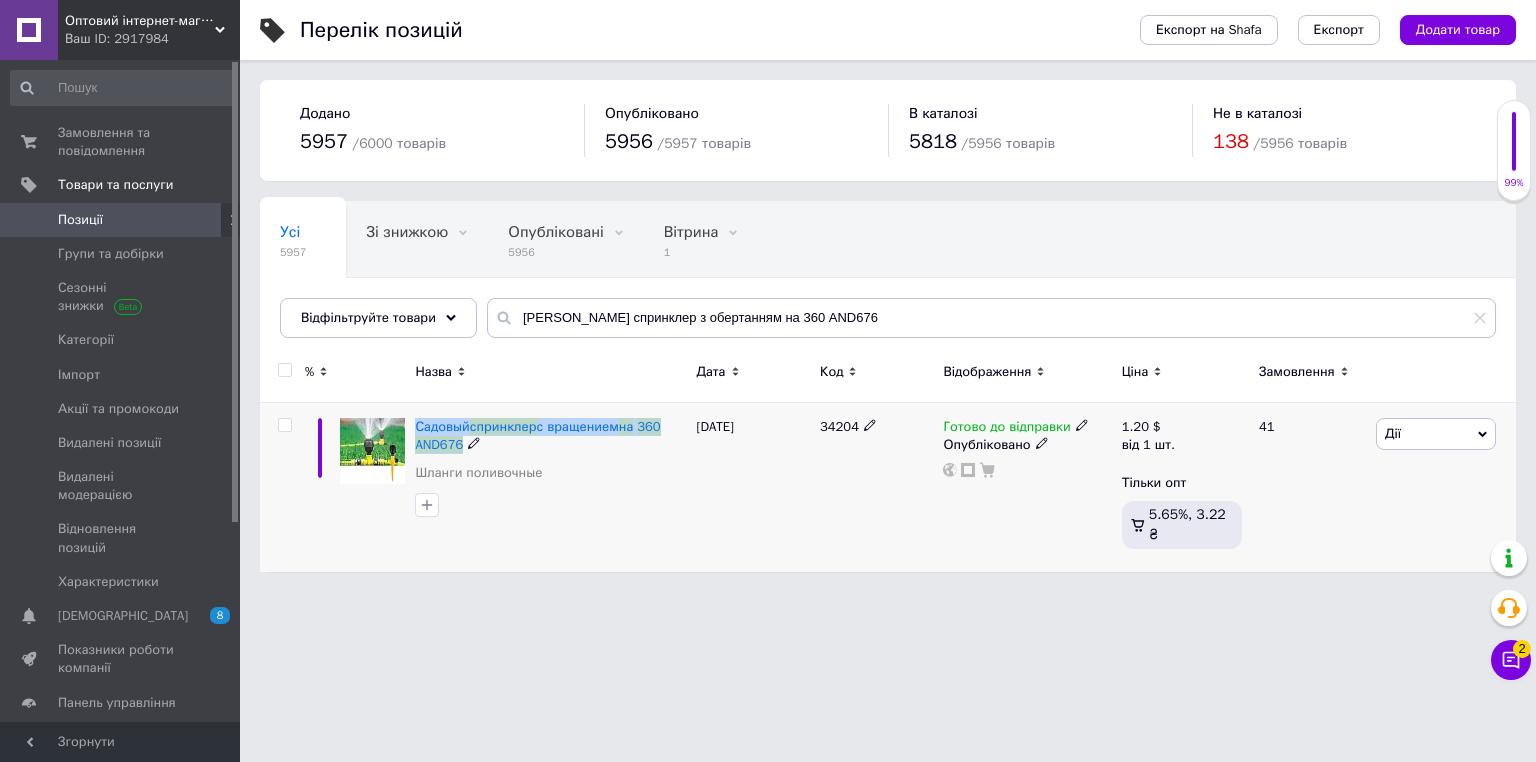 drag, startPoint x: 411, startPoint y: 414, endPoint x: 468, endPoint y: 444, distance: 64.412735 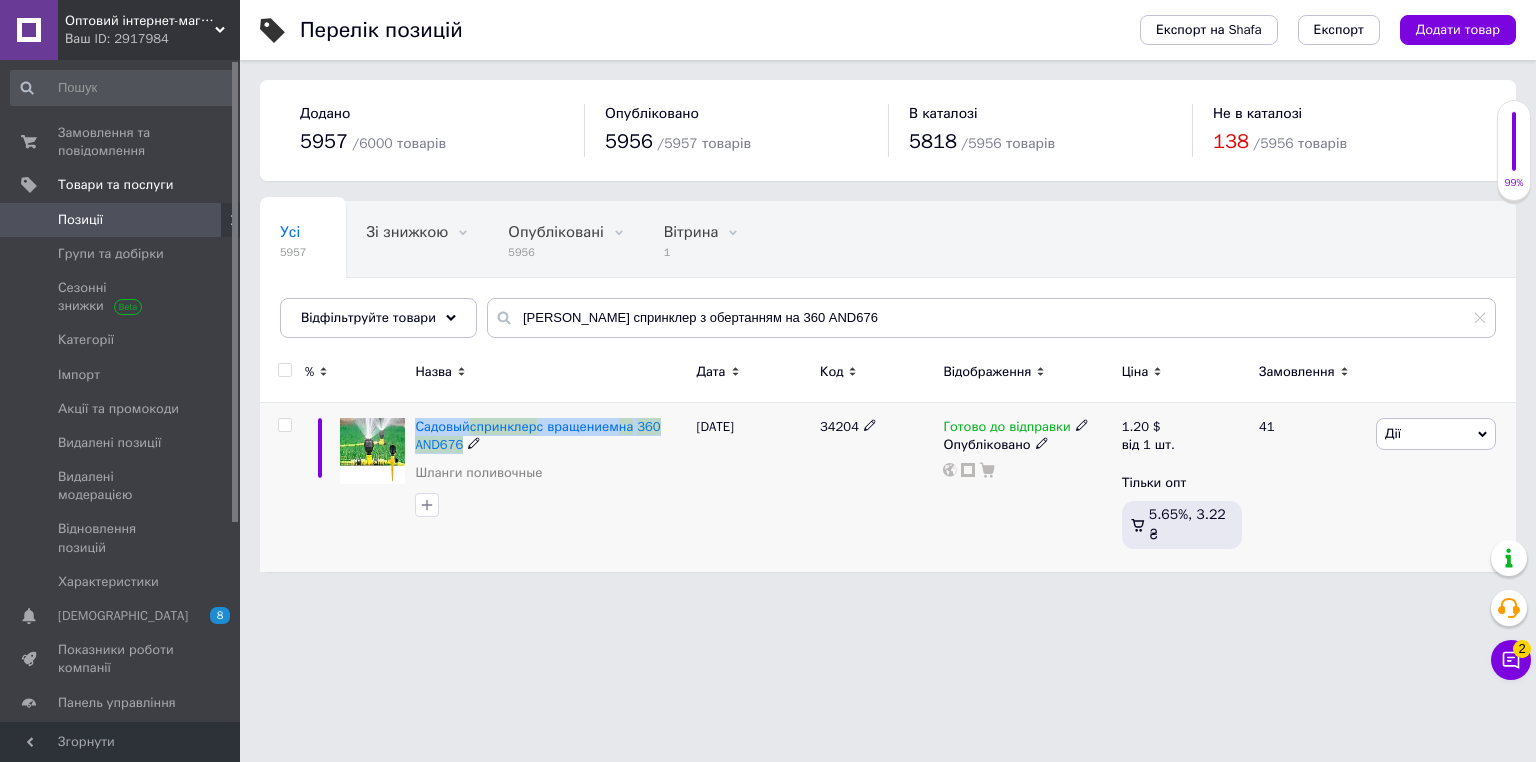 click on "Садовый  спринклер  с вращением  на   360   AND676 Шланги поливочные" at bounding box center [550, 487] 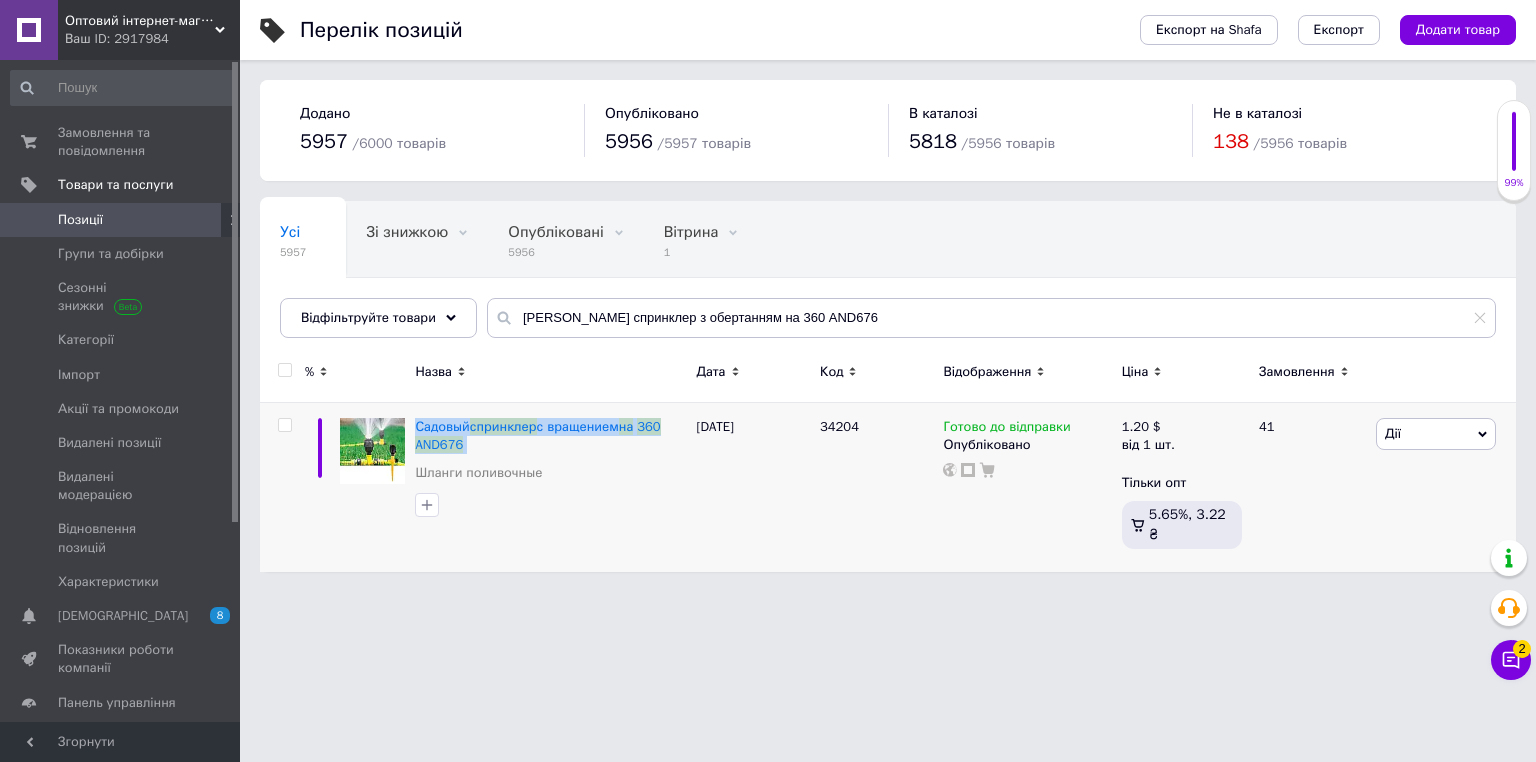 copy on "Садовый  спринклер  с вращением  на   360   AND676" 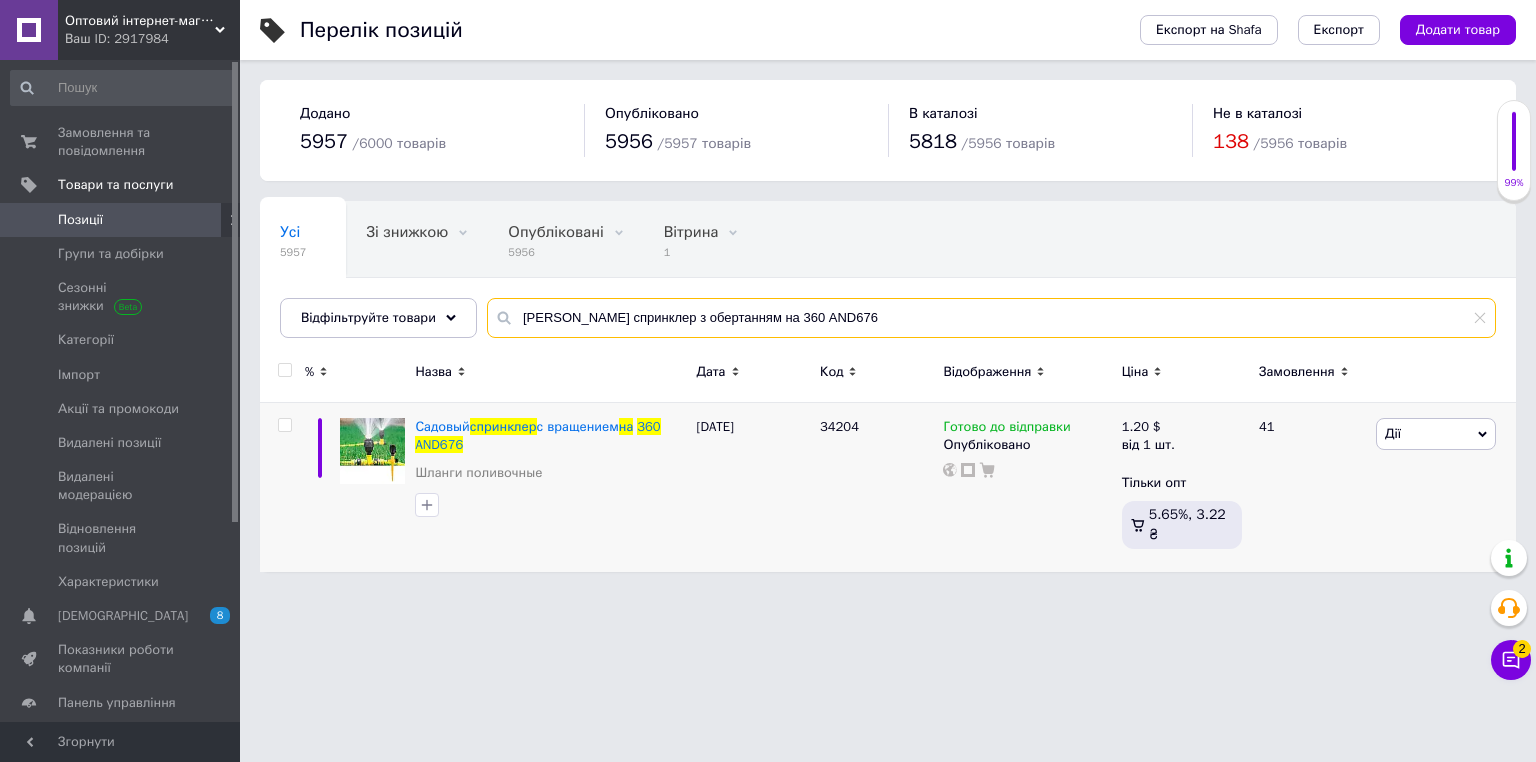 click on "[PERSON_NAME] спринклер з обертанням на 360 AND676" at bounding box center [991, 318] 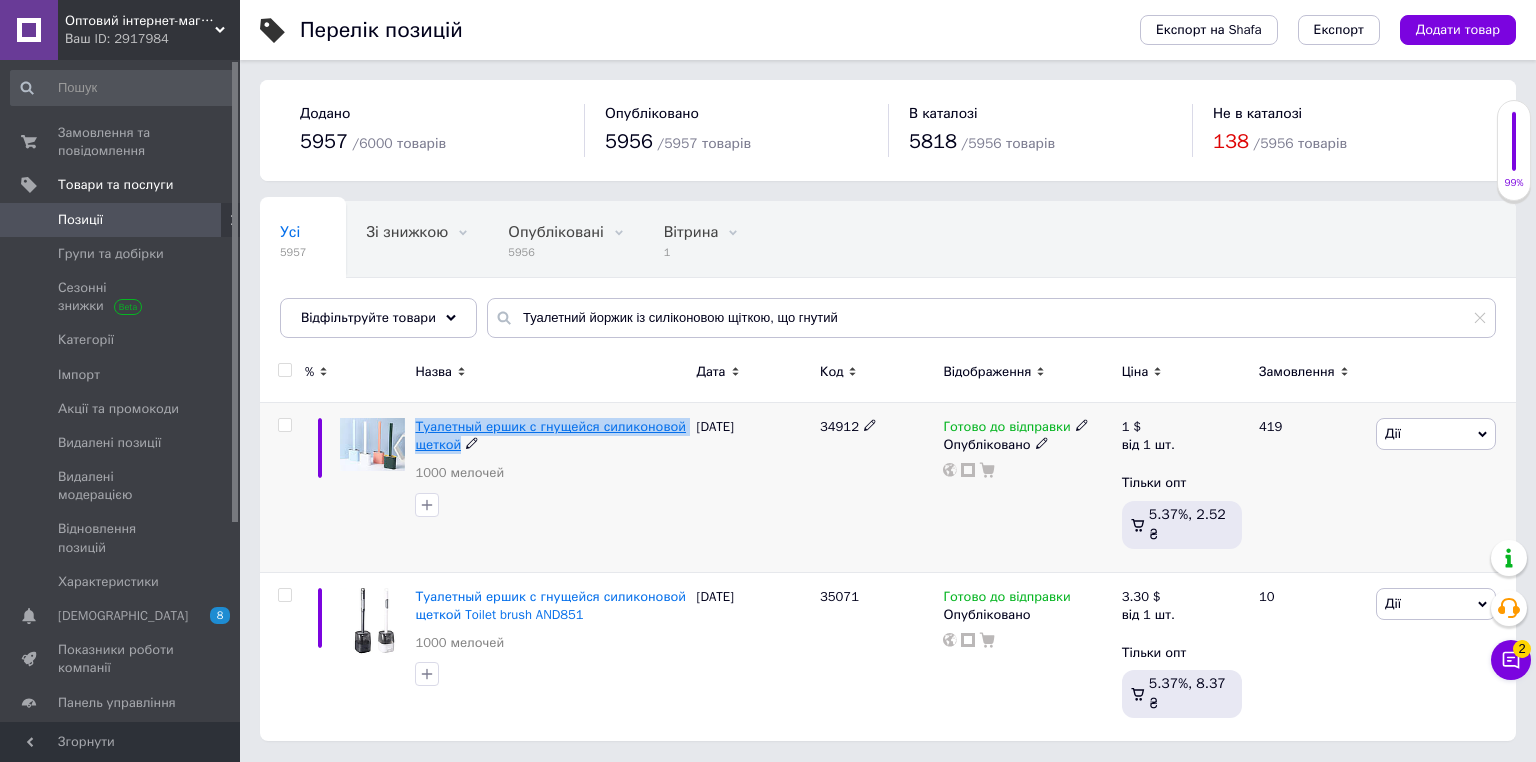 drag, startPoint x: 412, startPoint y: 413, endPoint x: 459, endPoint y: 444, distance: 56.302753 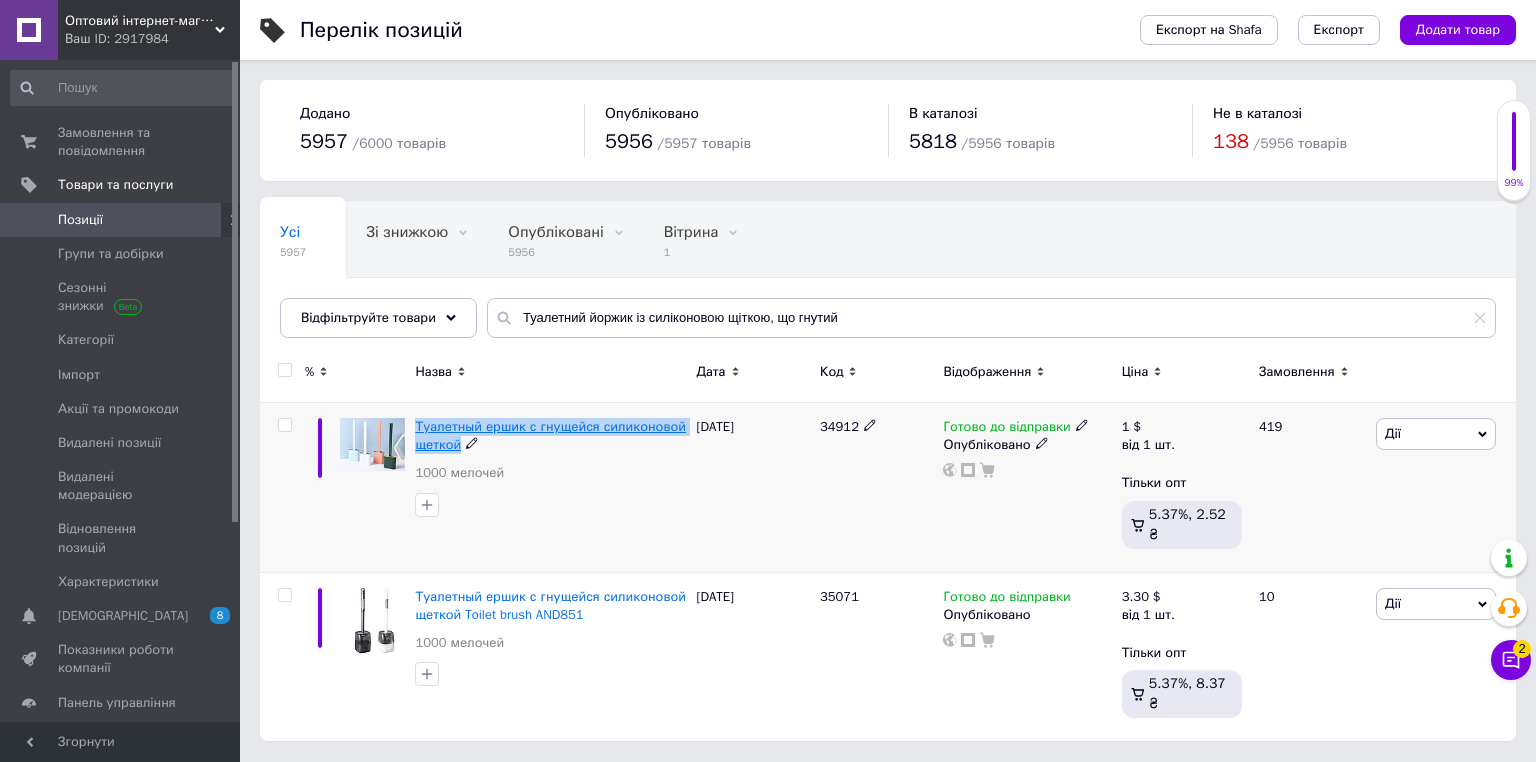 click on "Туалетный ершик с гнущейся силиконовой щеткой 1000 мелочей" at bounding box center (550, 488) 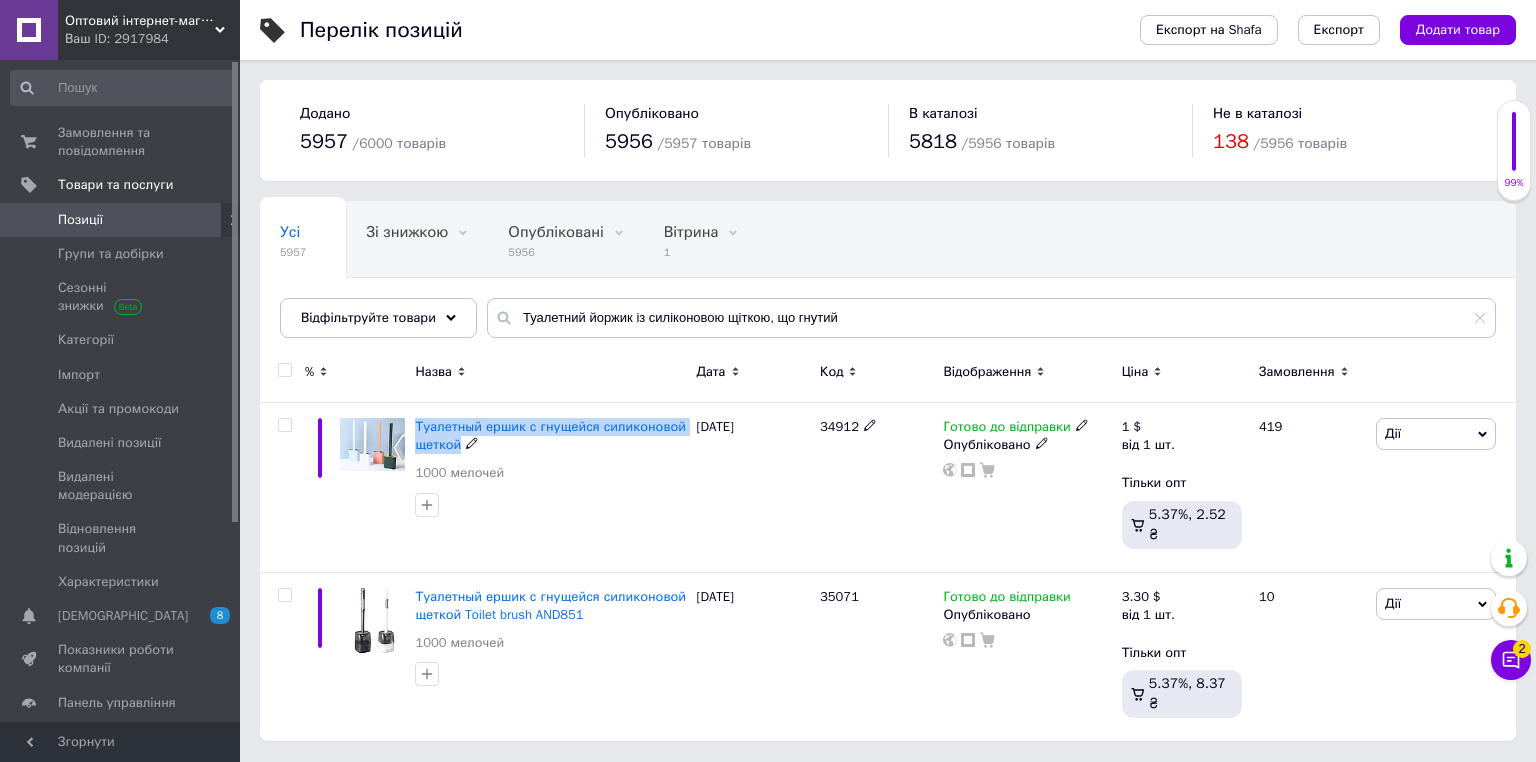 copy on "Туалетный ершик с гнущейся силиконовой щеткой" 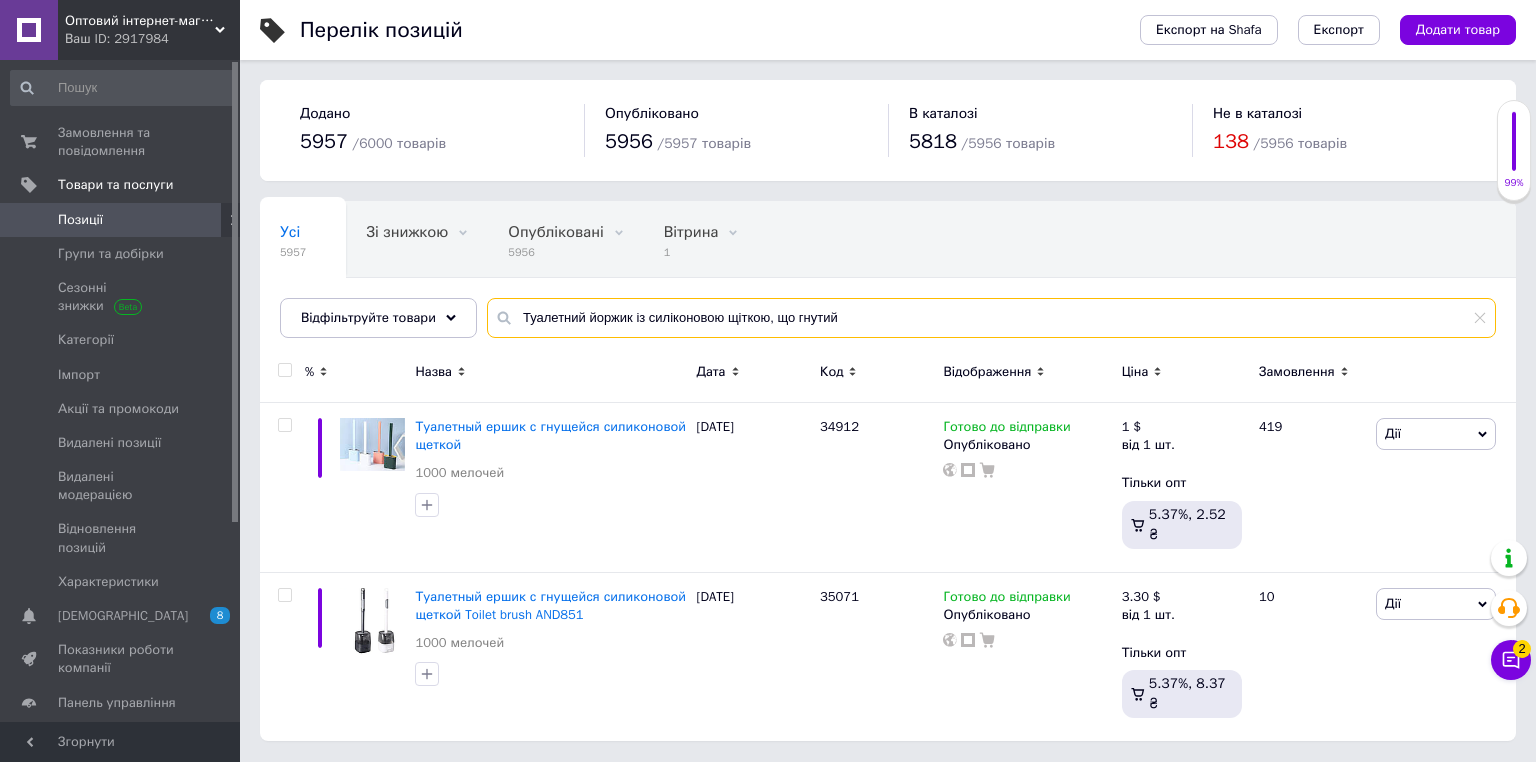 click on "Туалетний йоржик із силіконовою щіткою, що гнутий" at bounding box center (991, 318) 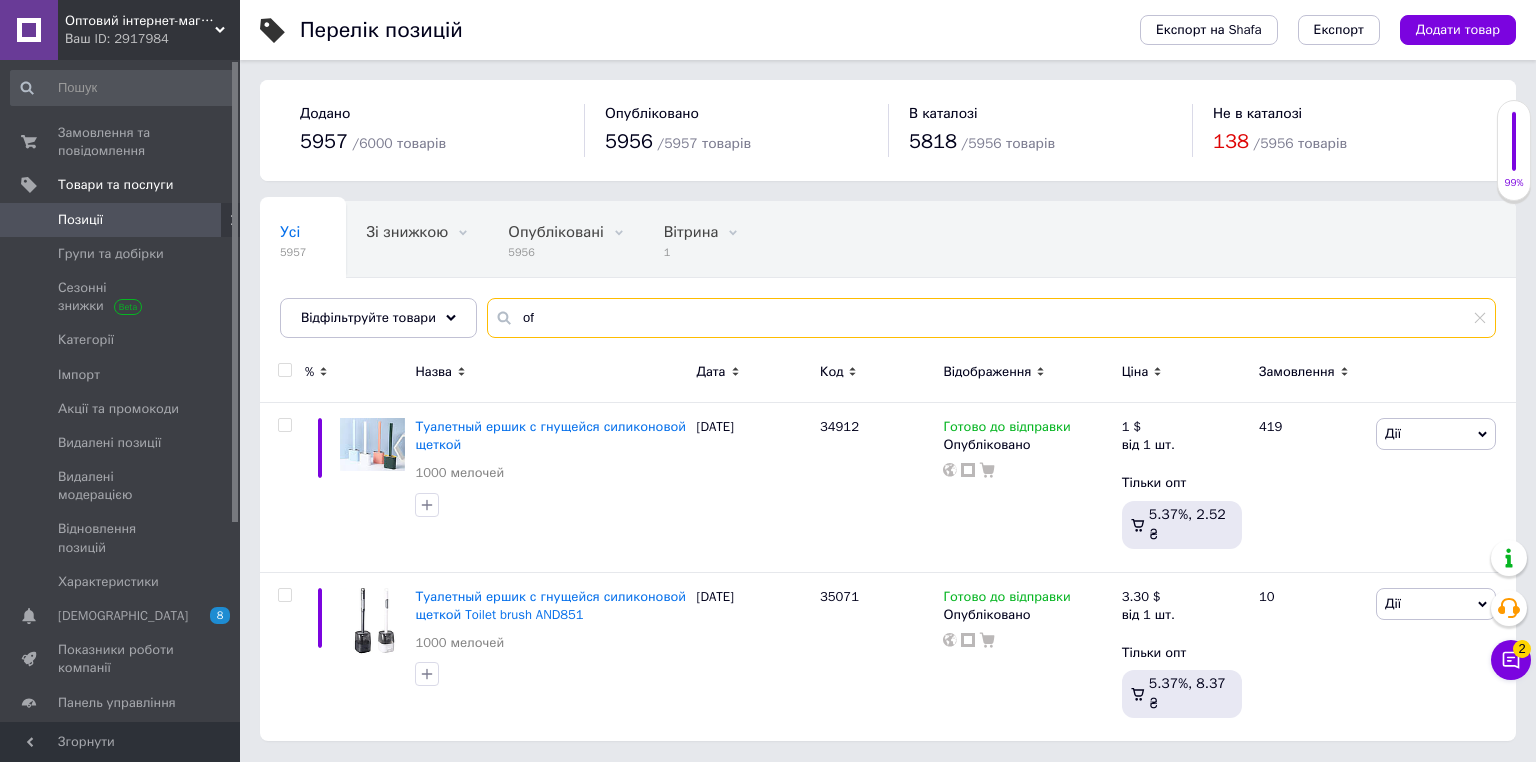 type on "o" 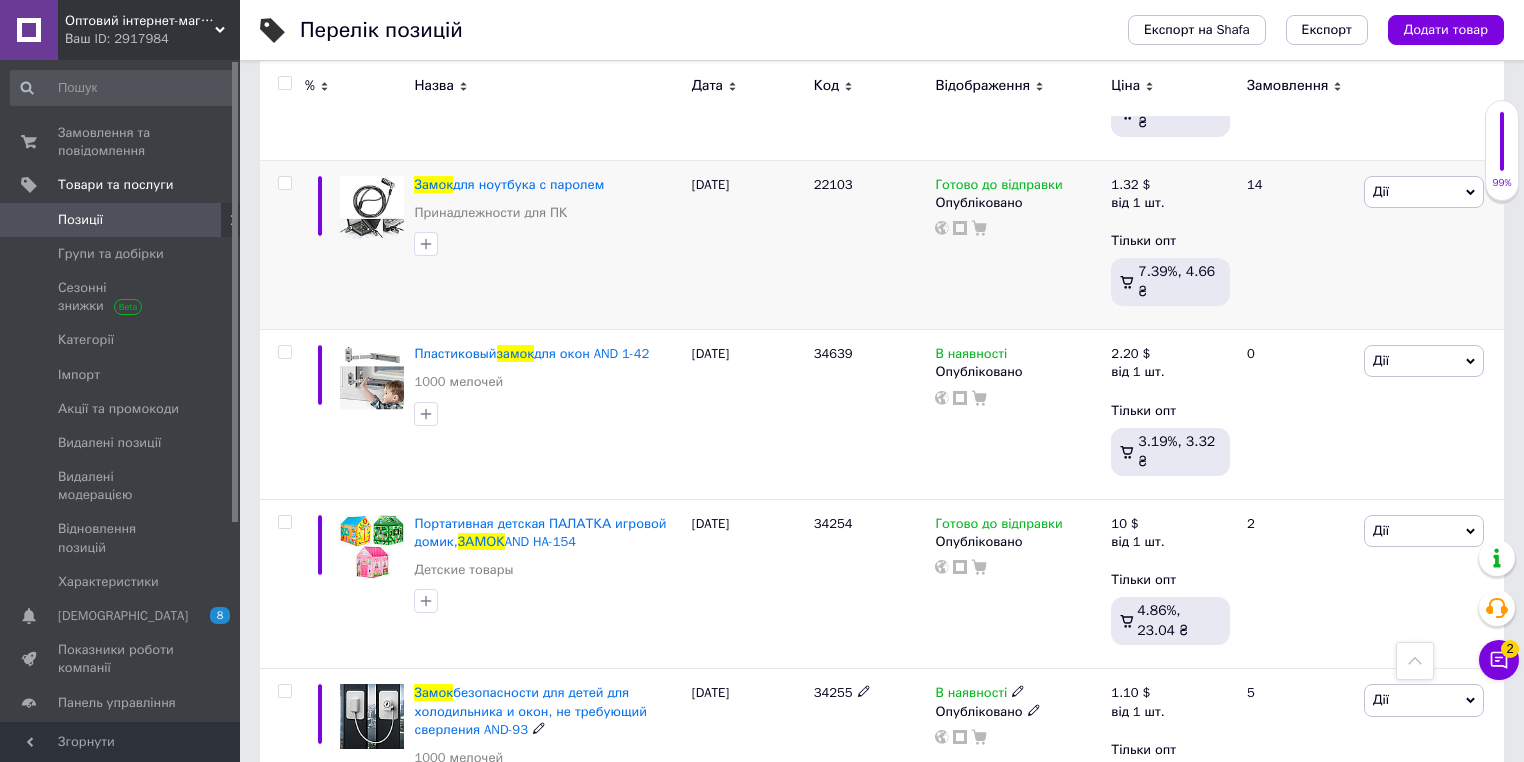 scroll, scrollTop: 720, scrollLeft: 0, axis: vertical 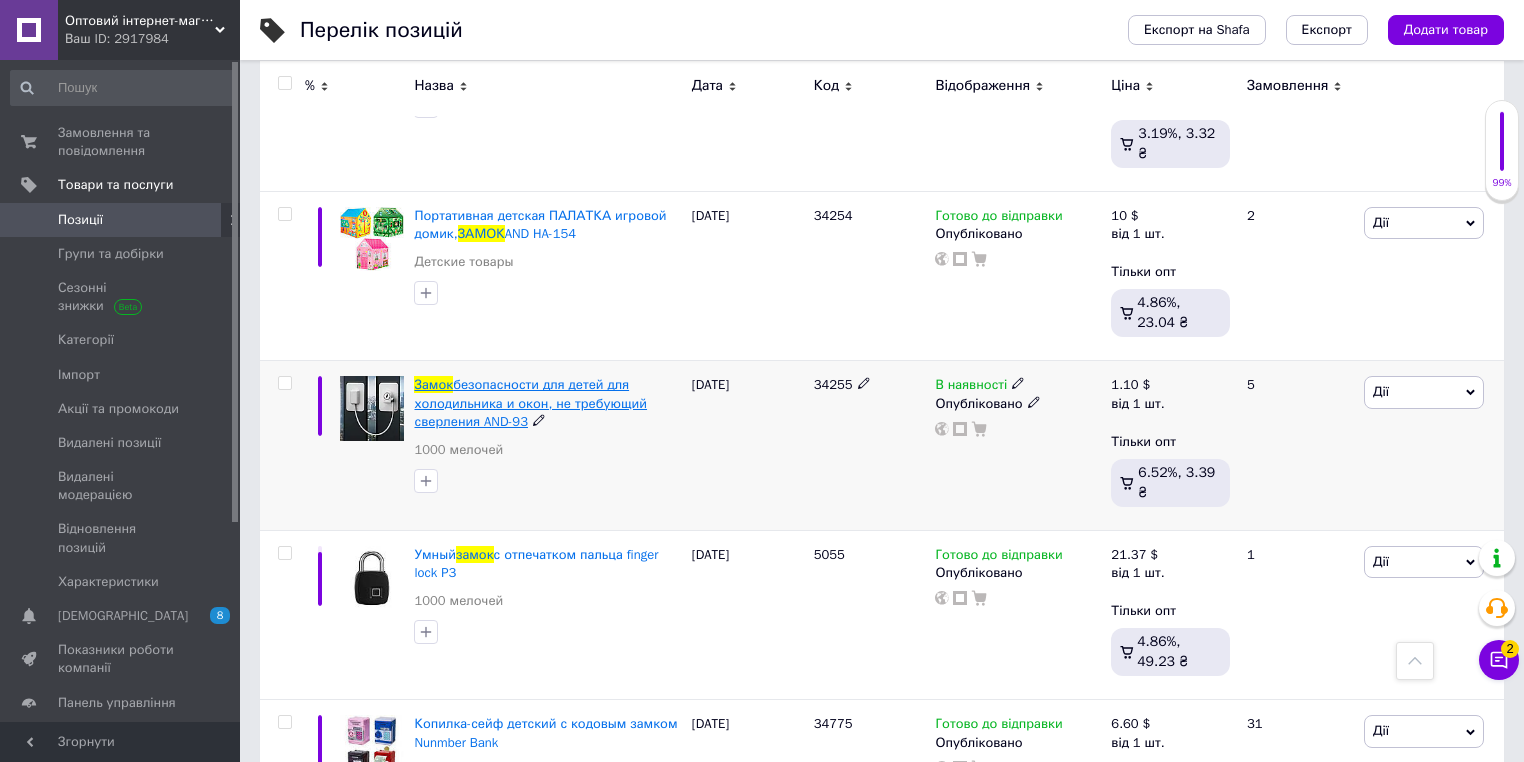 drag, startPoint x: 414, startPoint y: 308, endPoint x: 525, endPoint y: 363, distance: 123.878975 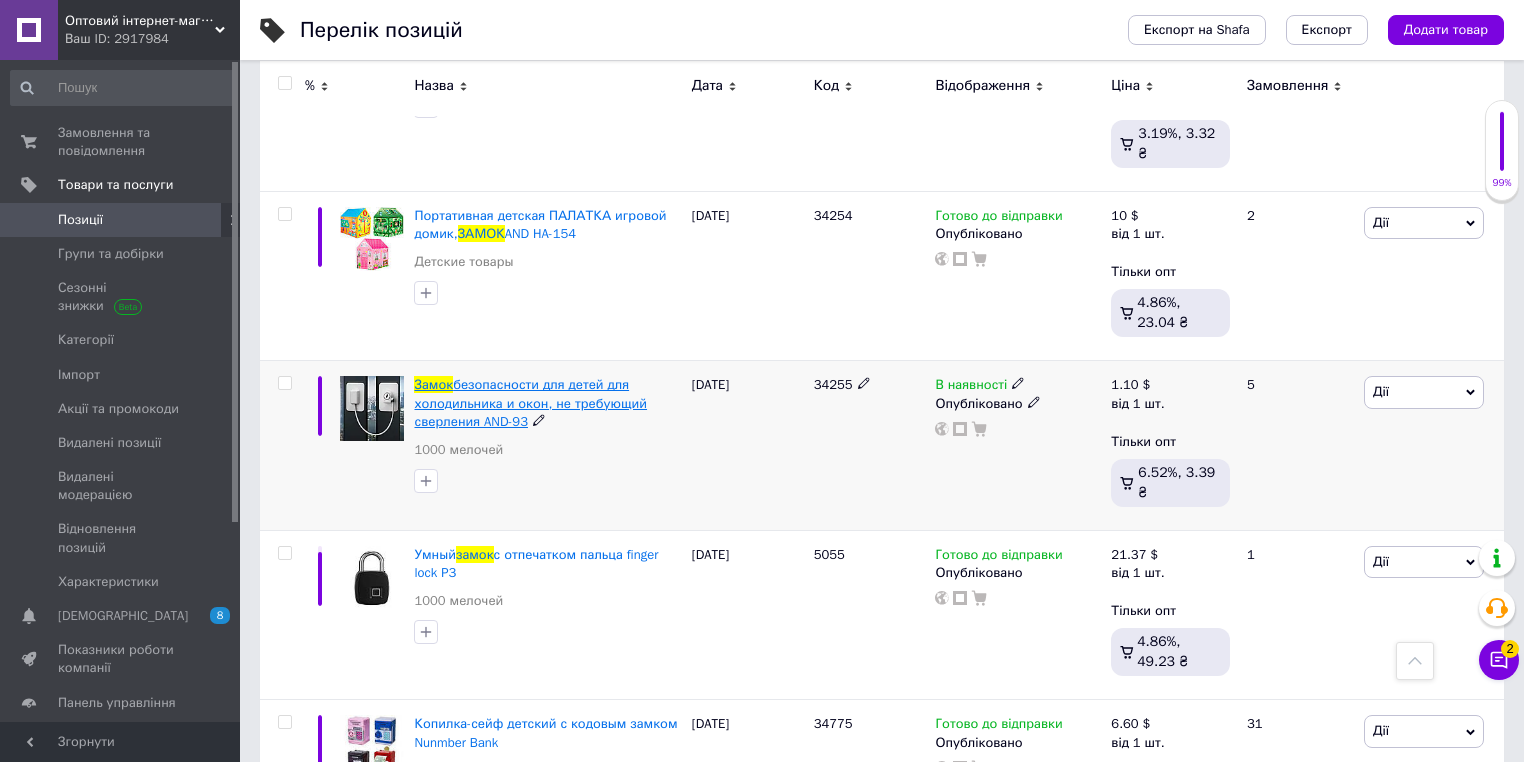 click on "Замок  безопасности для детей для холодильника и окон, не требующий сверления AND-93 1000 мелочей" at bounding box center [547, 446] 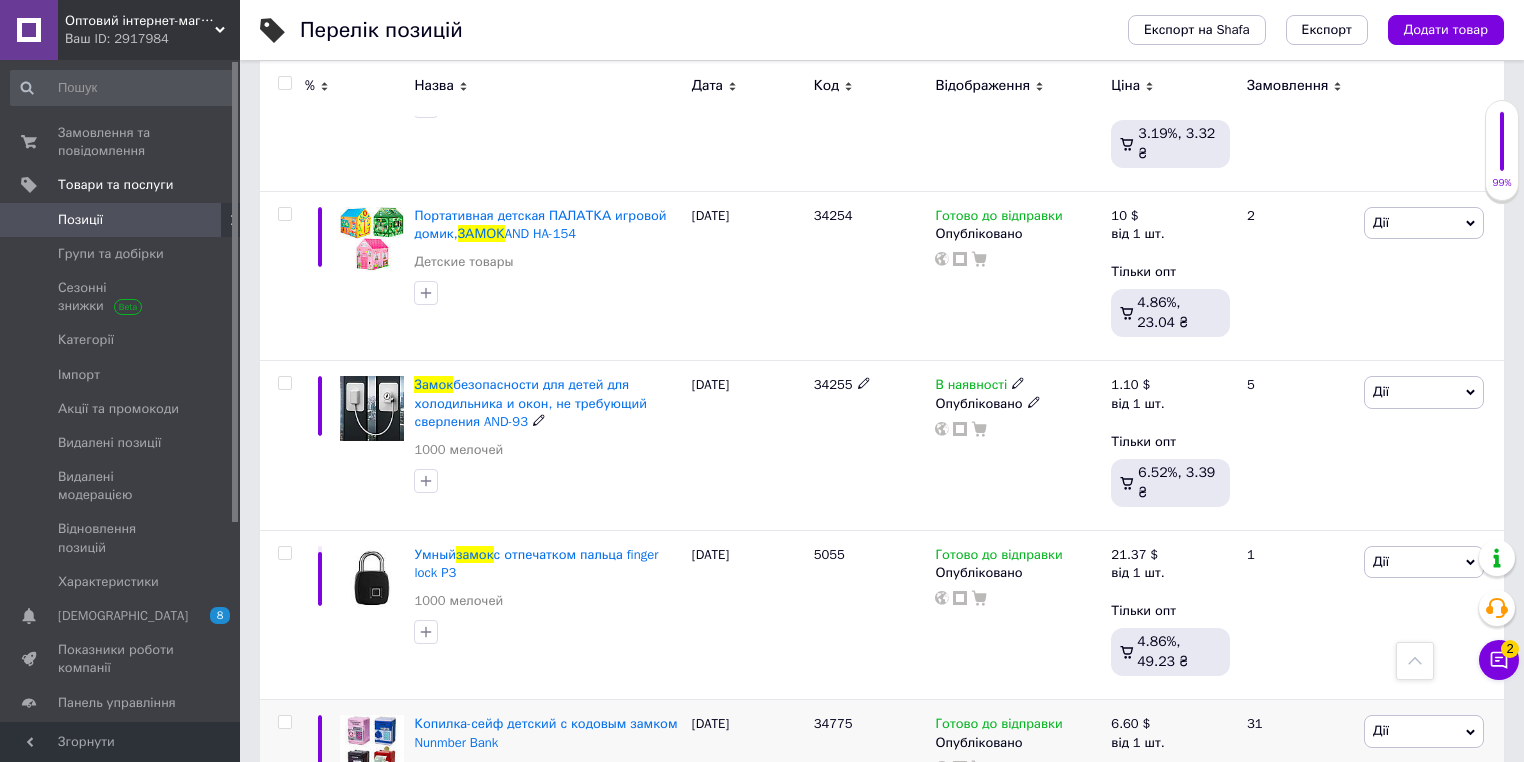 copy on "Замок  безопасности для детей для холодильника и окон, не требующий сверления AND-93" 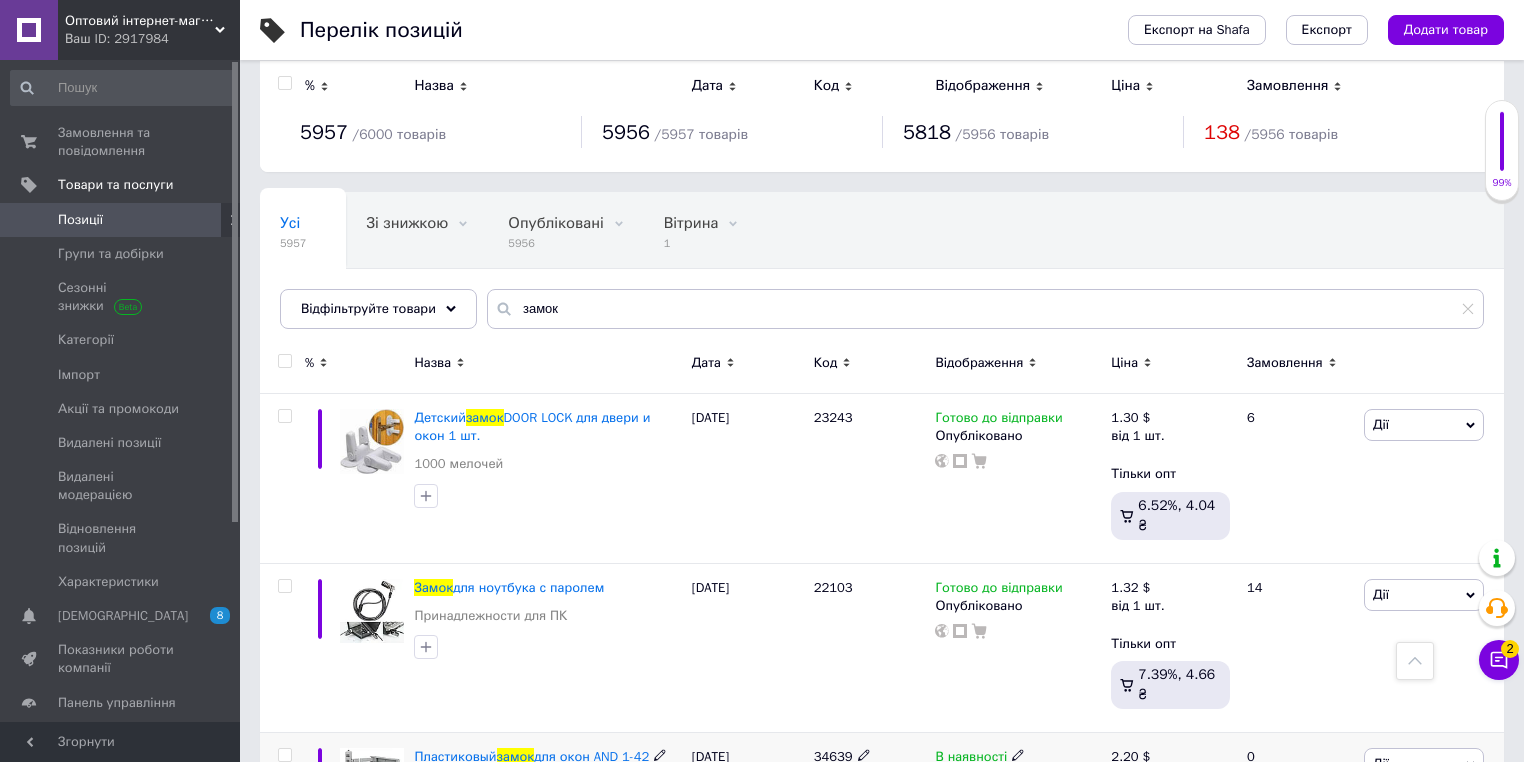 scroll, scrollTop: 0, scrollLeft: 0, axis: both 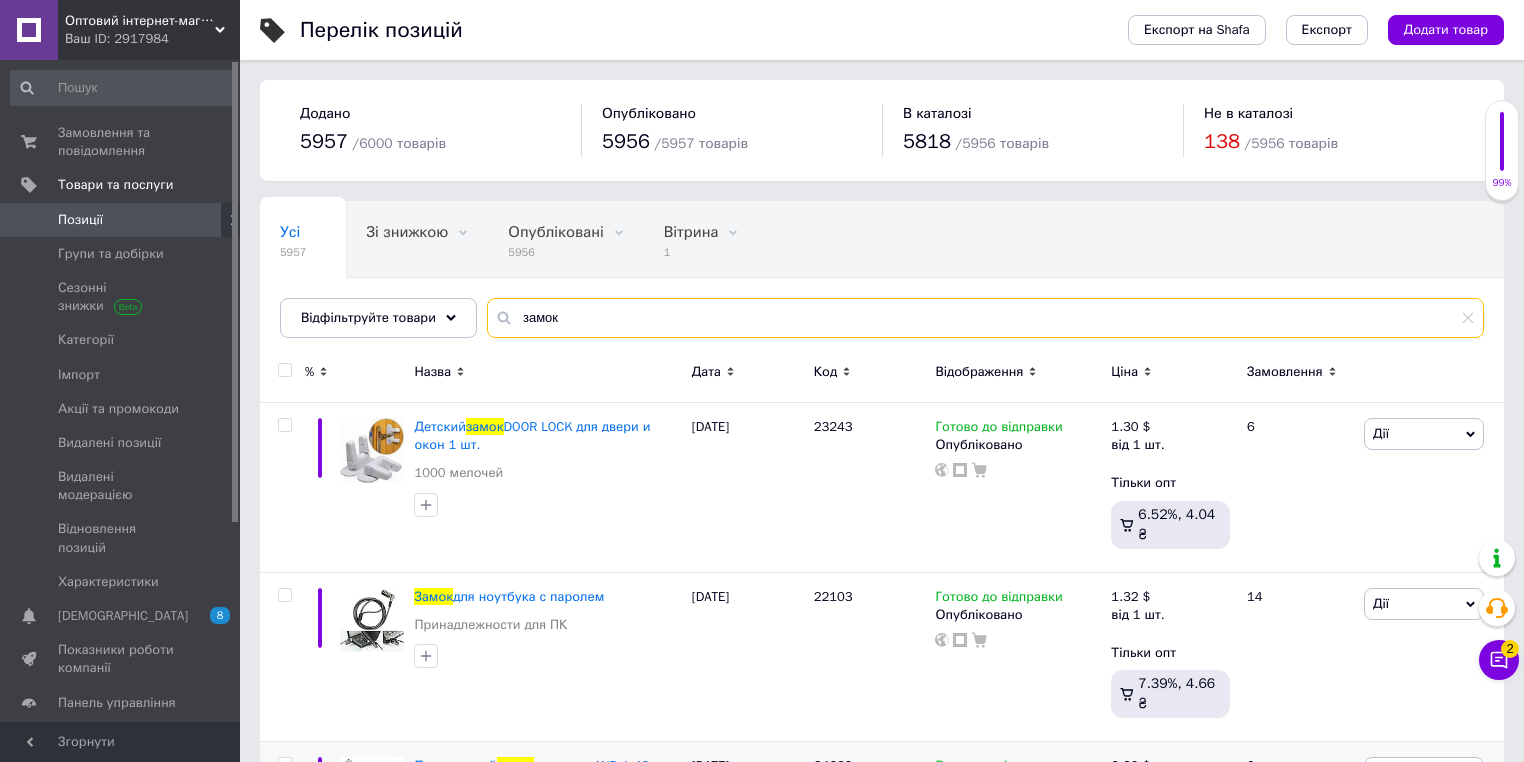 click on "замок" at bounding box center [985, 318] 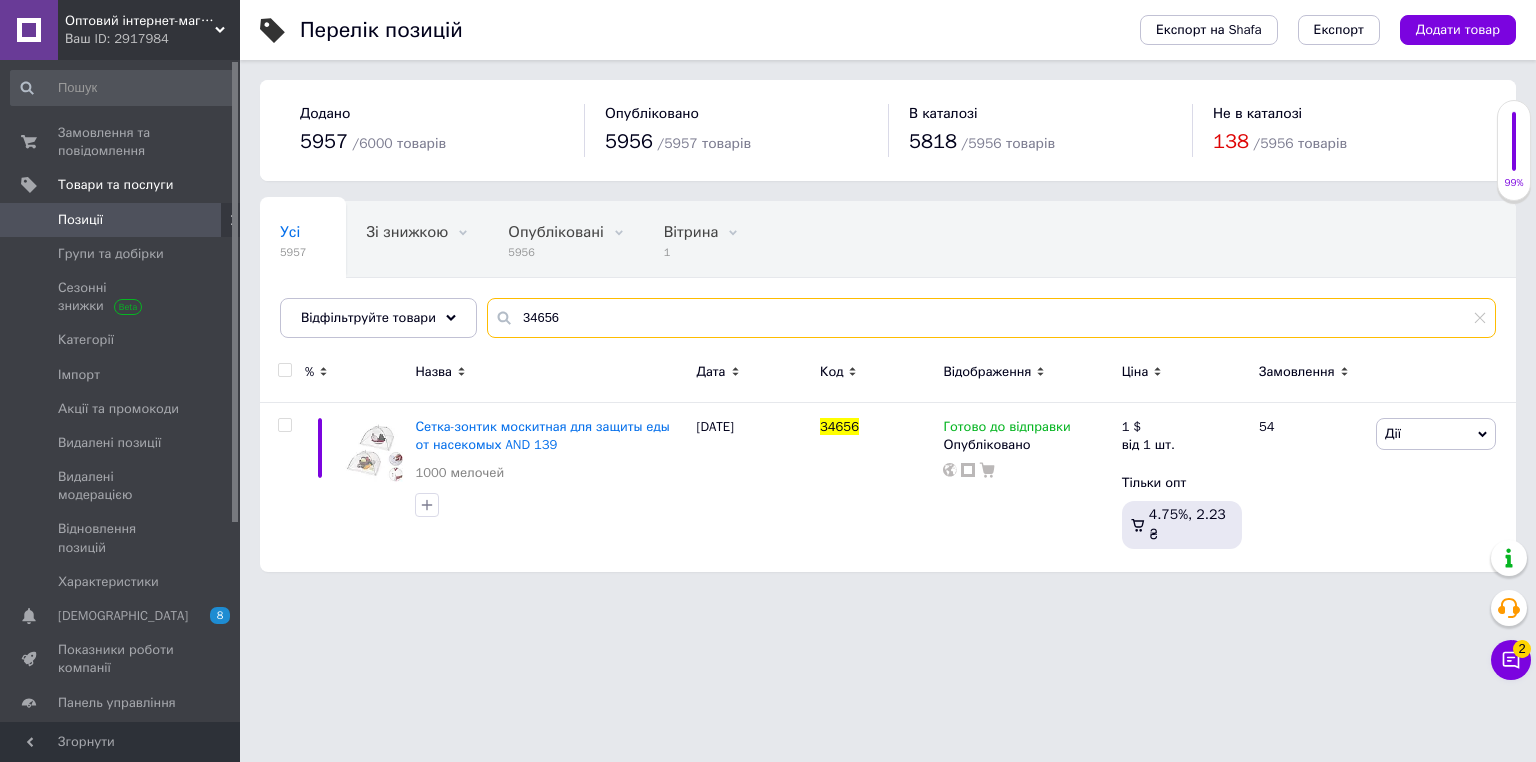 click on "34656" at bounding box center [991, 318] 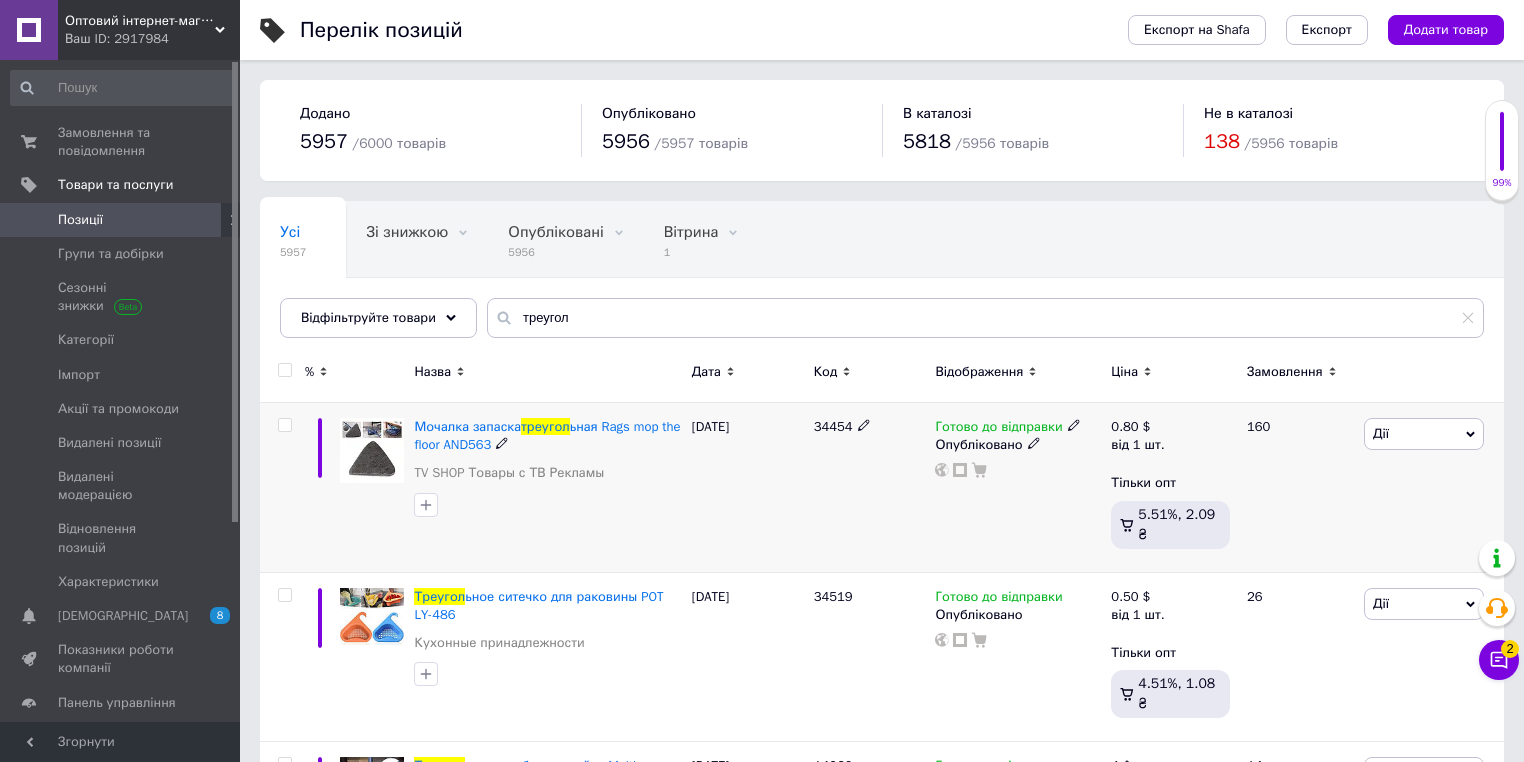 click on "34454" at bounding box center [833, 426] 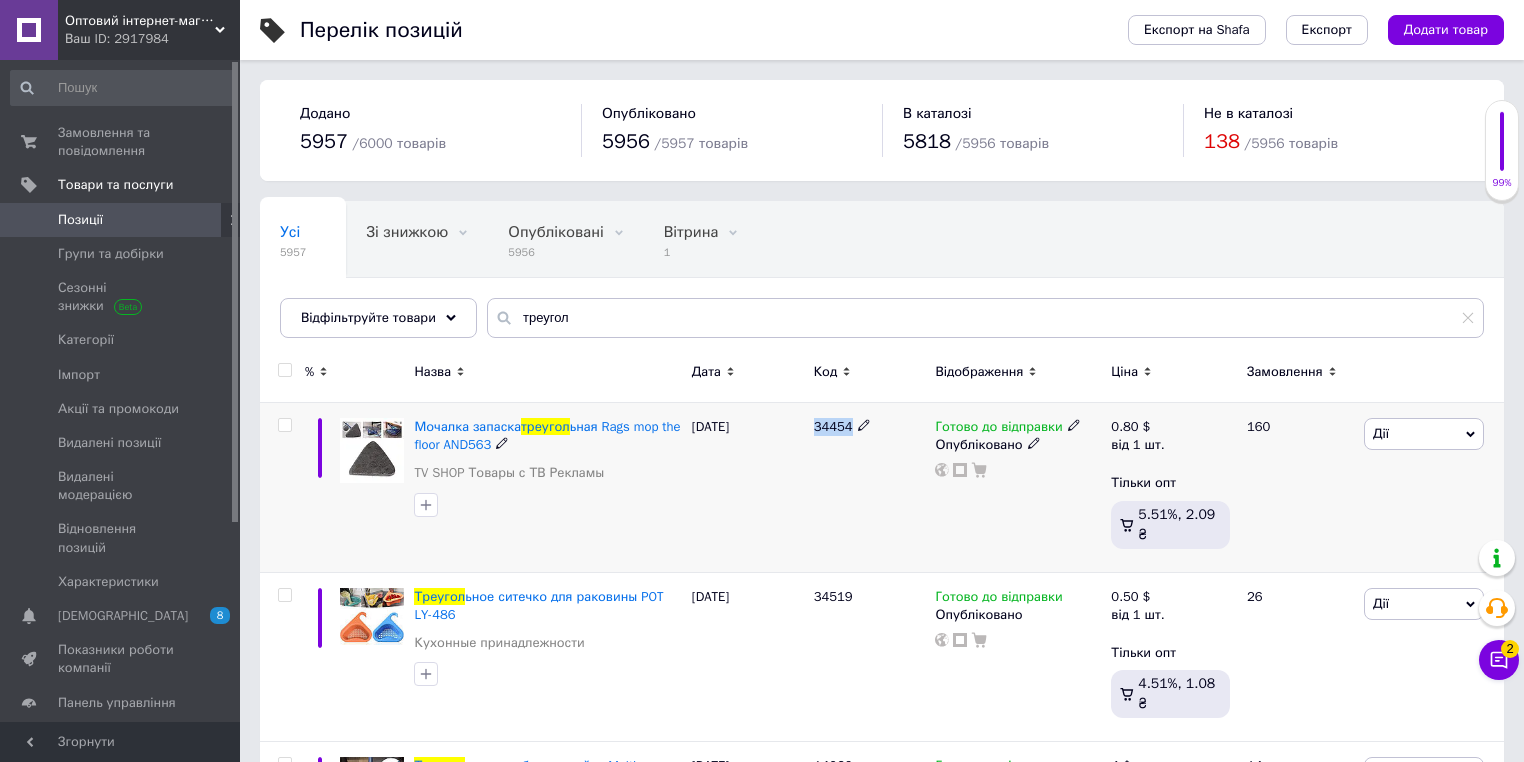 click on "34454" at bounding box center [833, 426] 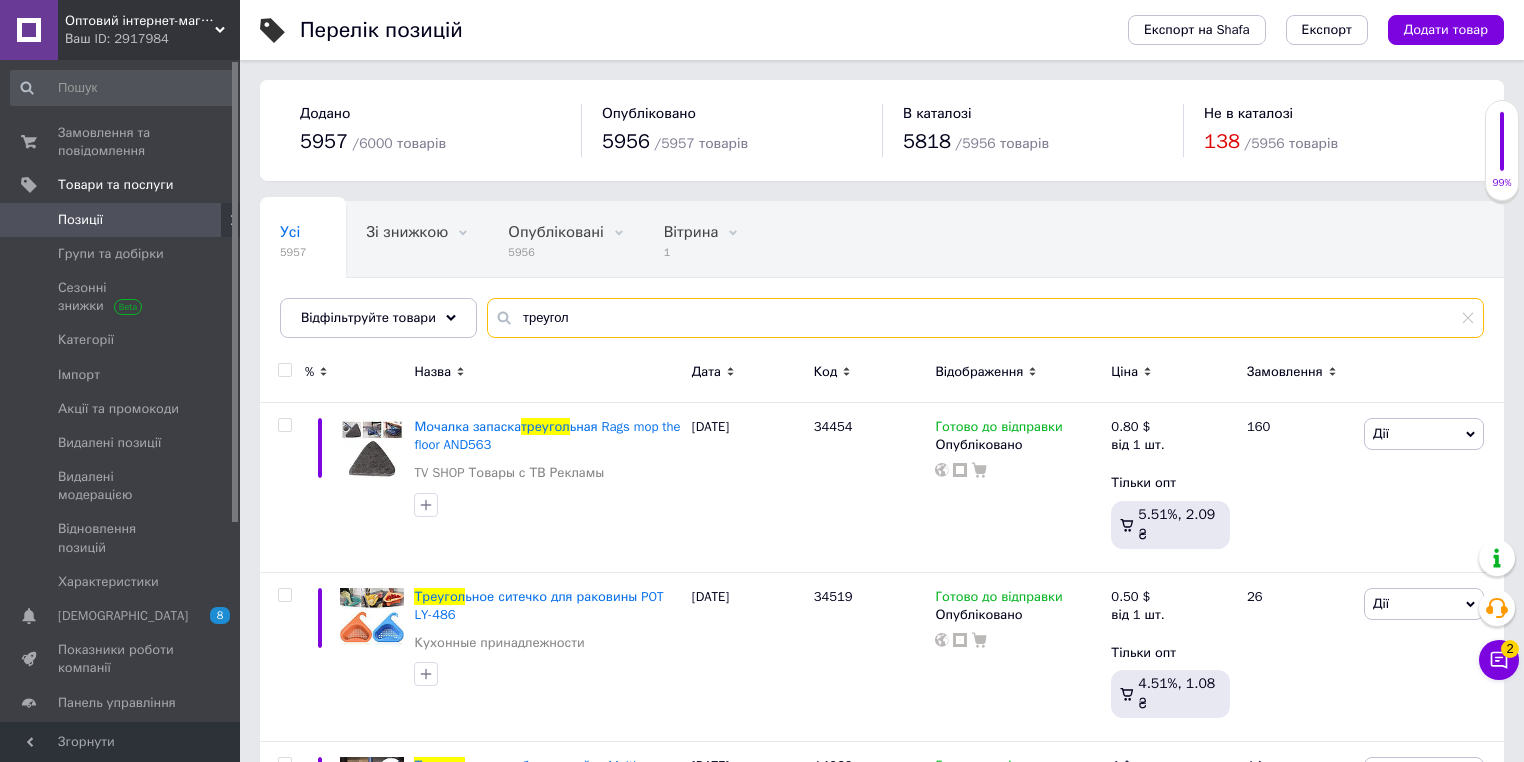 click on "треугол" at bounding box center (985, 318) 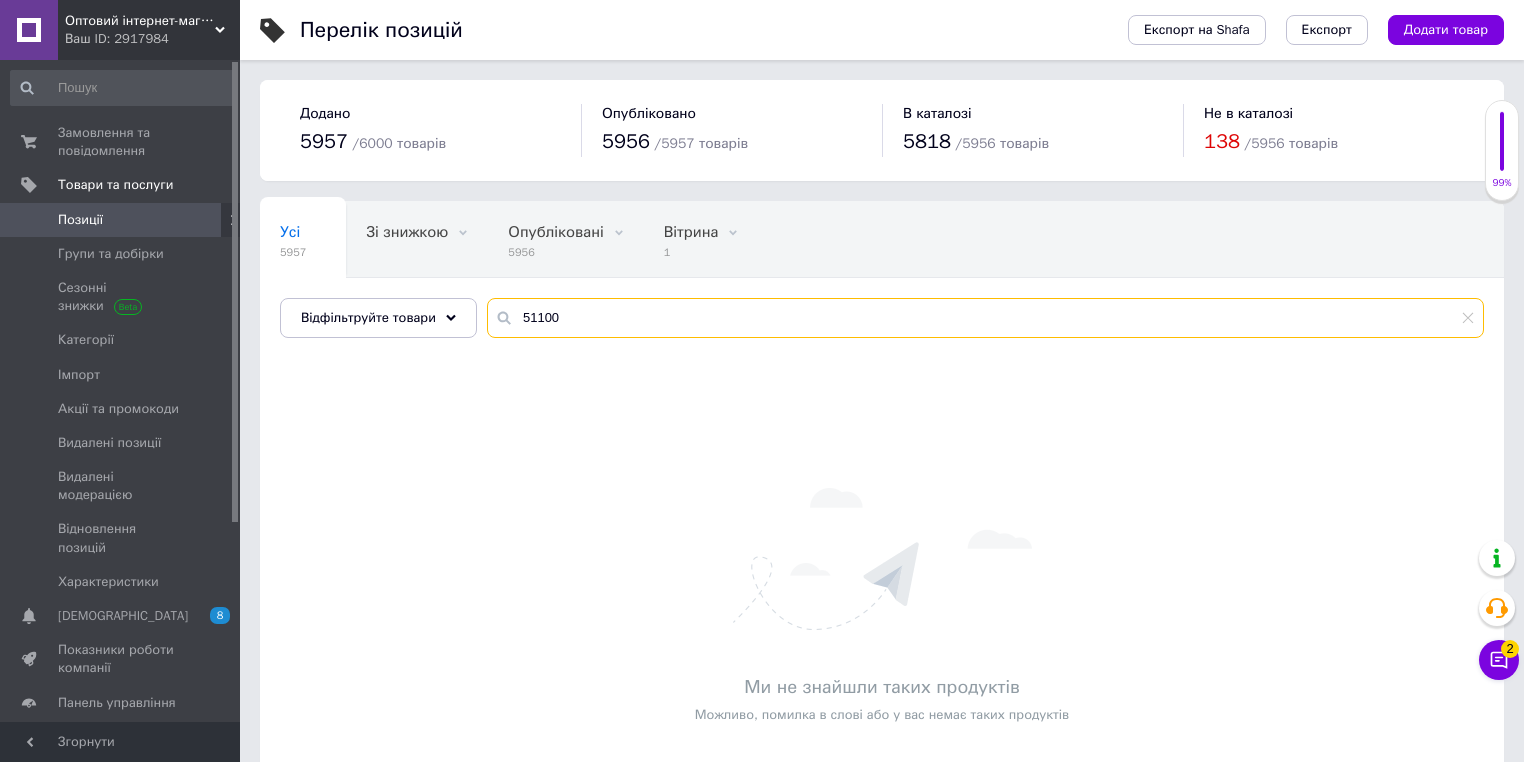 click on "51100" at bounding box center (985, 318) 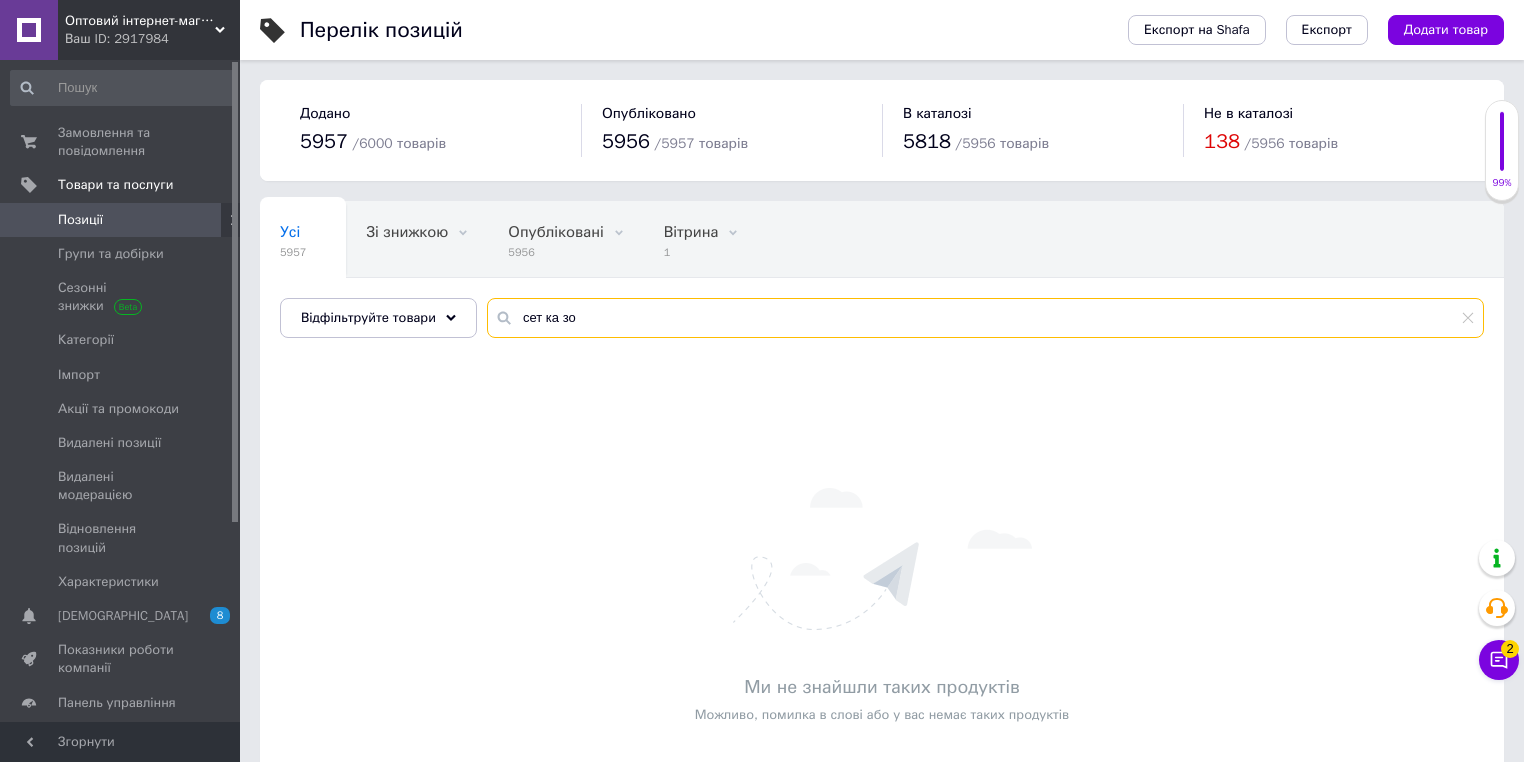 click on "сет ка зо" at bounding box center (985, 318) 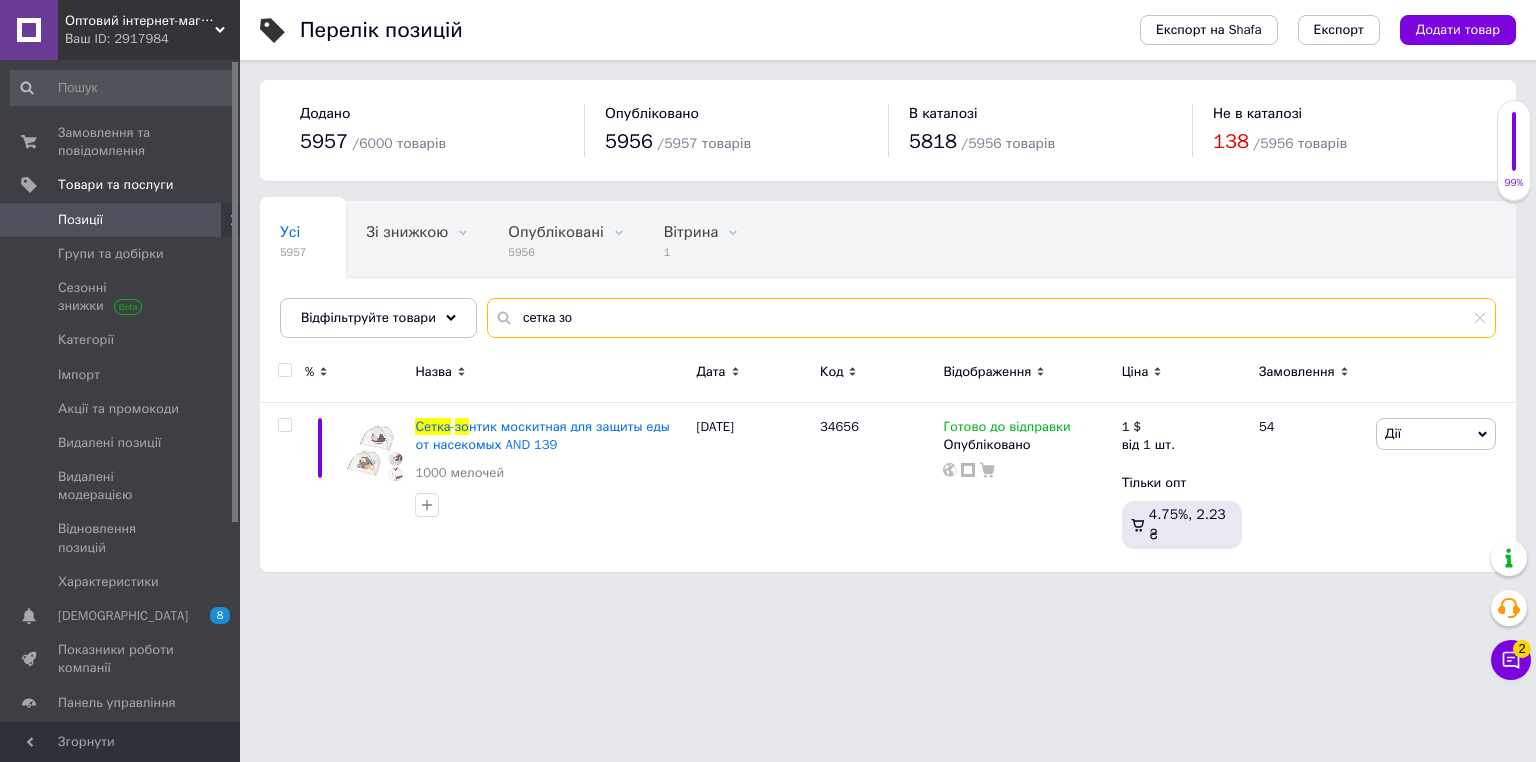 click on "сетка зо" at bounding box center [991, 318] 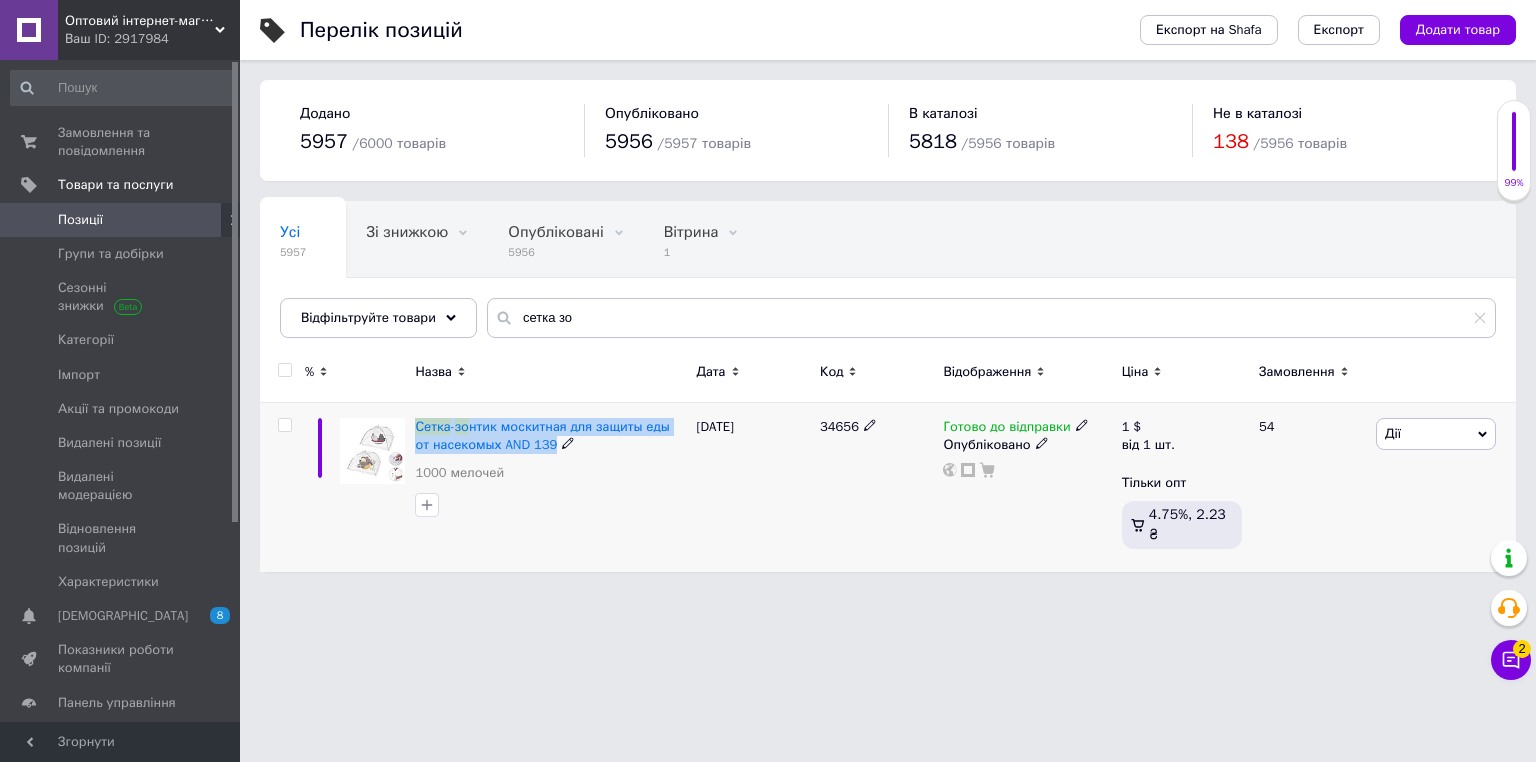 drag, startPoint x: 411, startPoint y: 408, endPoint x: 538, endPoint y: 444, distance: 132.00378 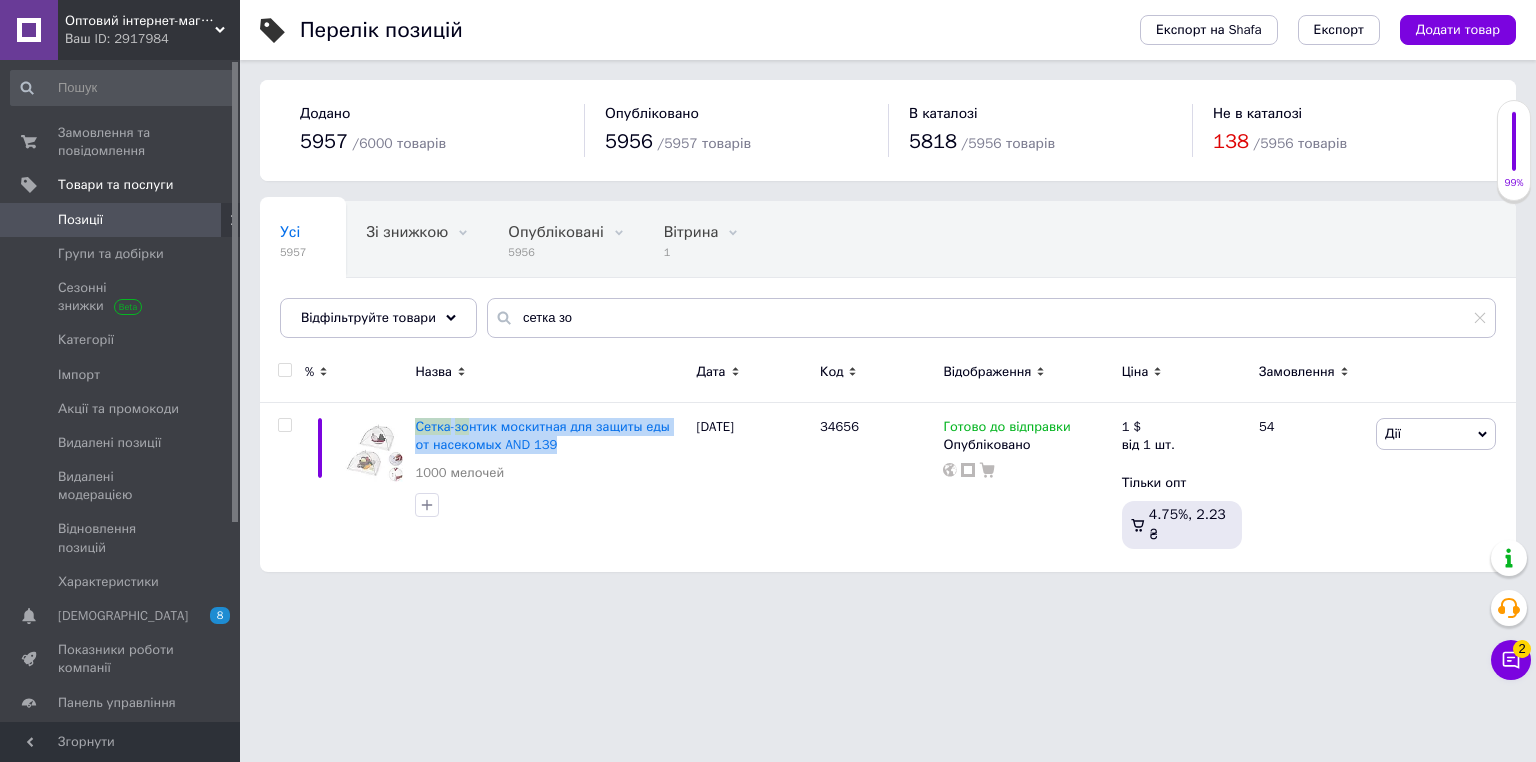 copy on "Сетка - зо нтик москитная для защиты еды от насекомых AND 139" 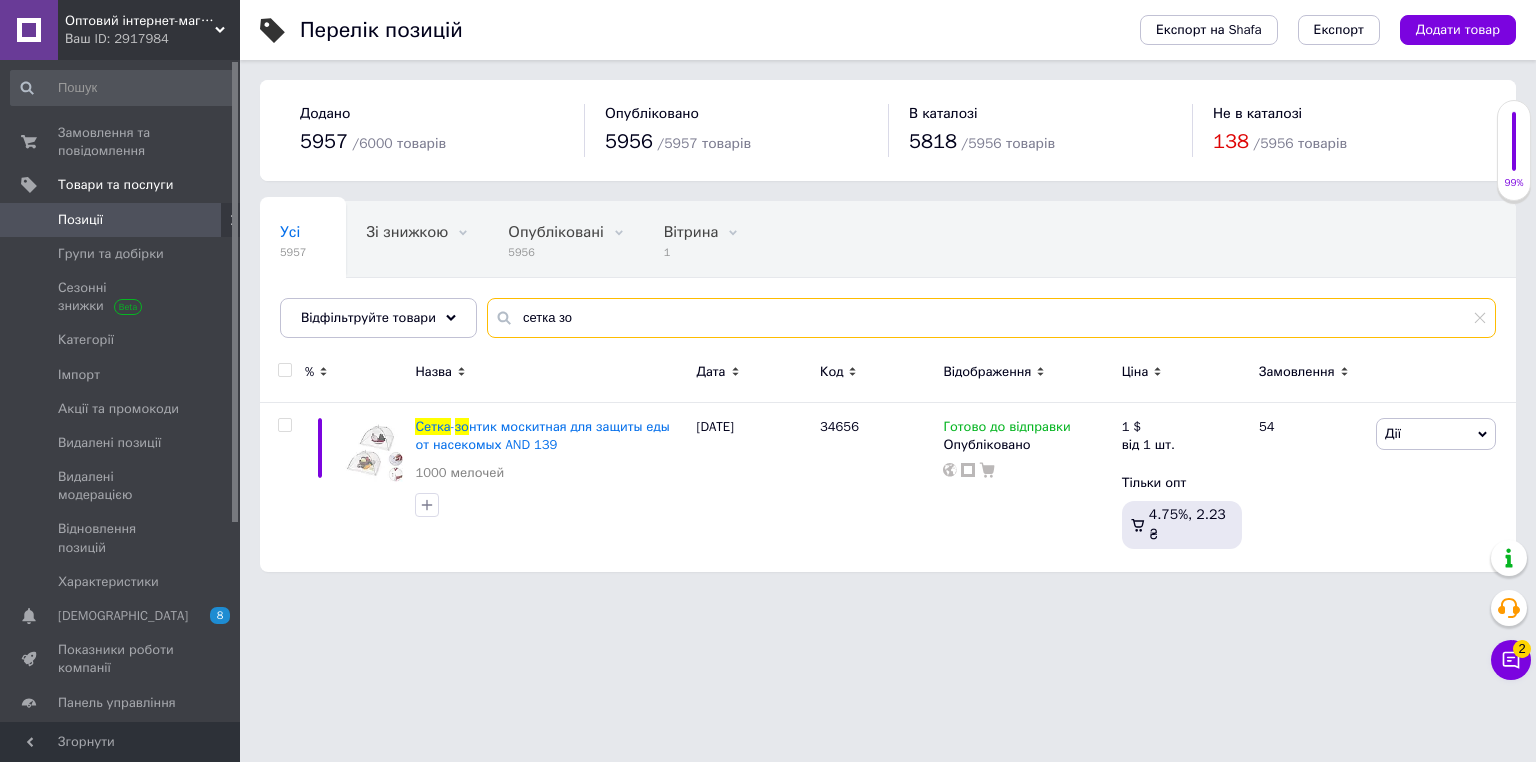 click on "сетка зо" at bounding box center [991, 318] 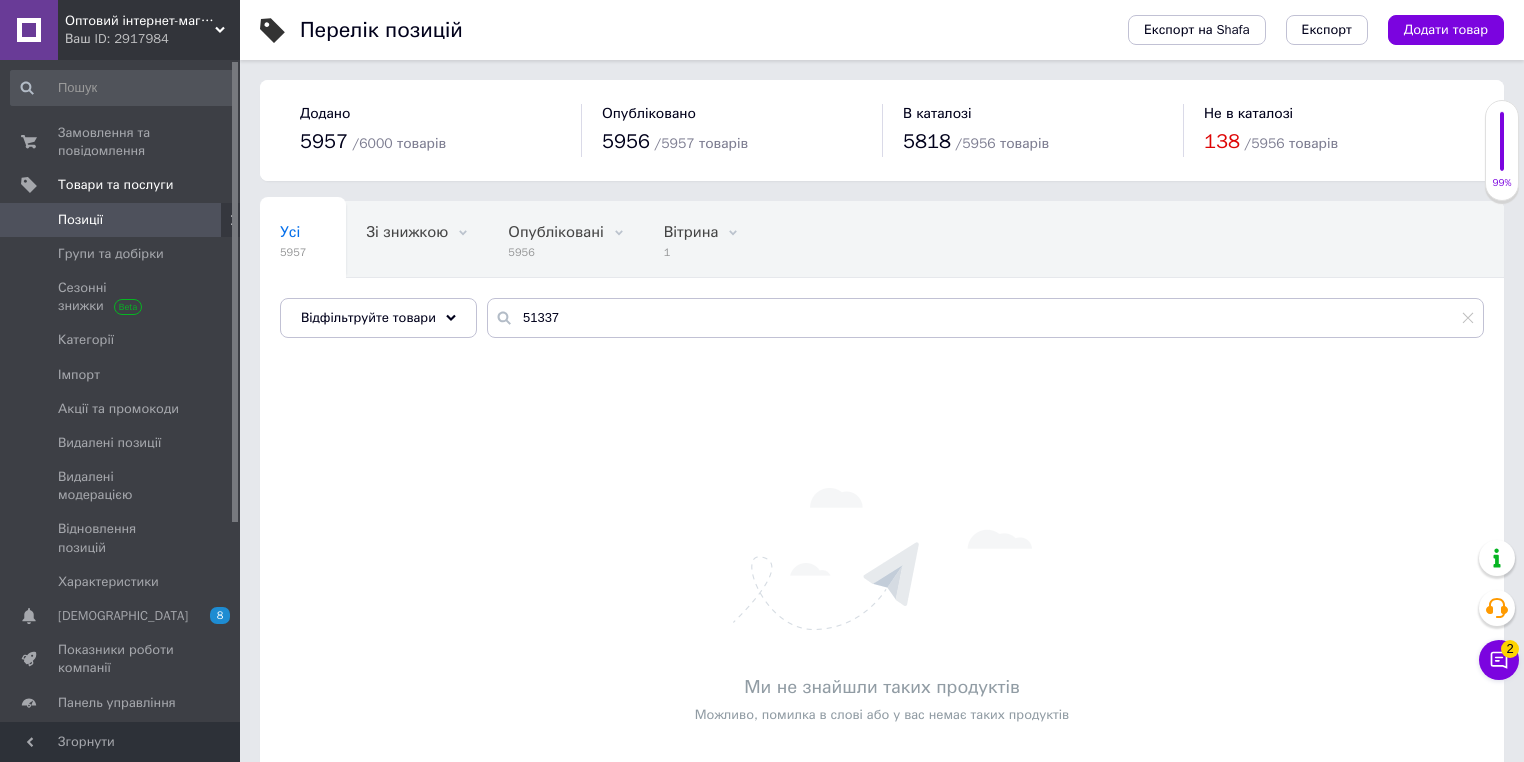 click on "Усі 5957 Зі знижкою 0 Видалити Редагувати Опубліковані 5956 Видалити Редагувати Вітрина 1 Видалити Редагувати Приховані 1 Видалити Редагувати Ok Відфільтровано...  Зберегти" at bounding box center [882, 279] 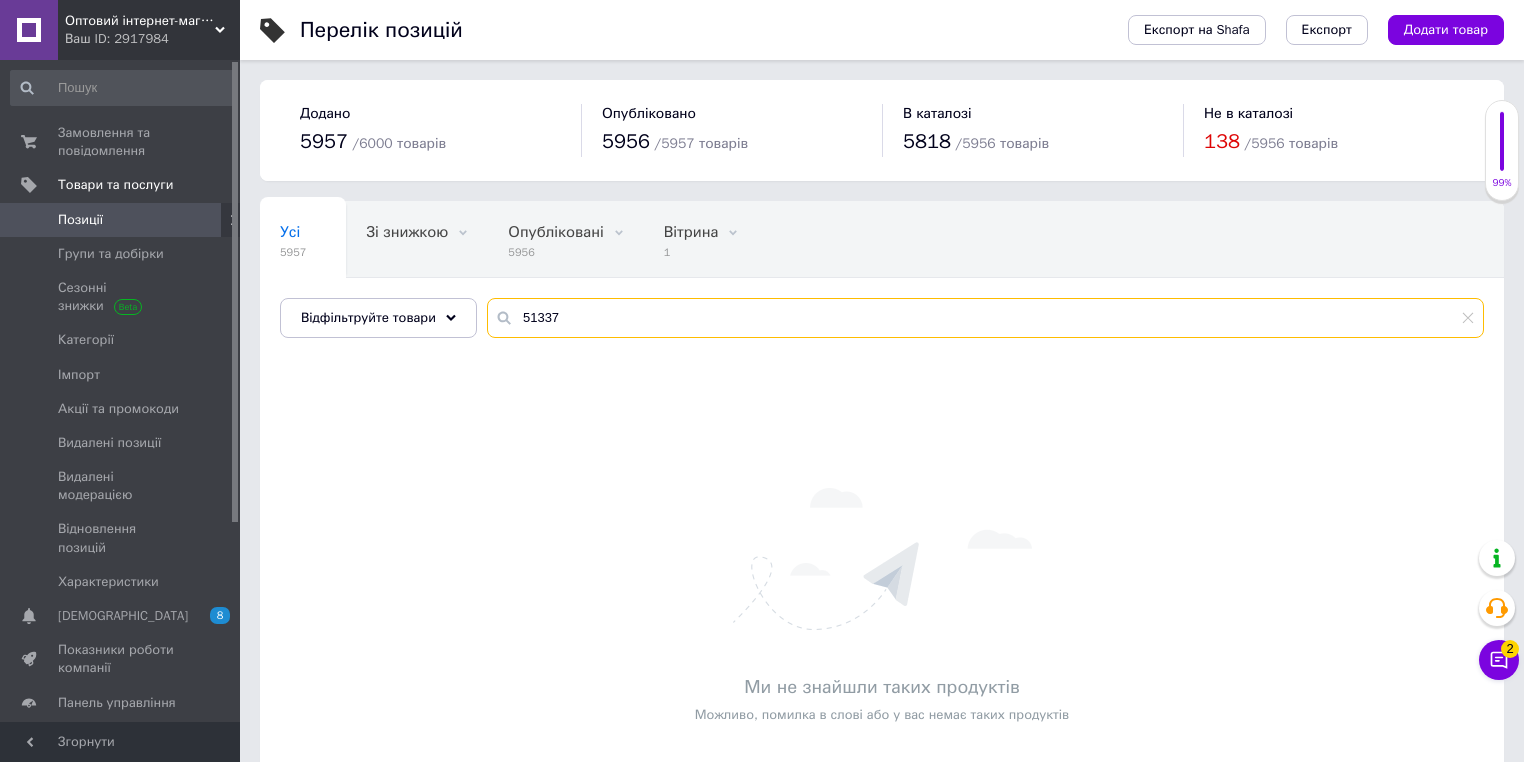 click on "51337" at bounding box center [985, 318] 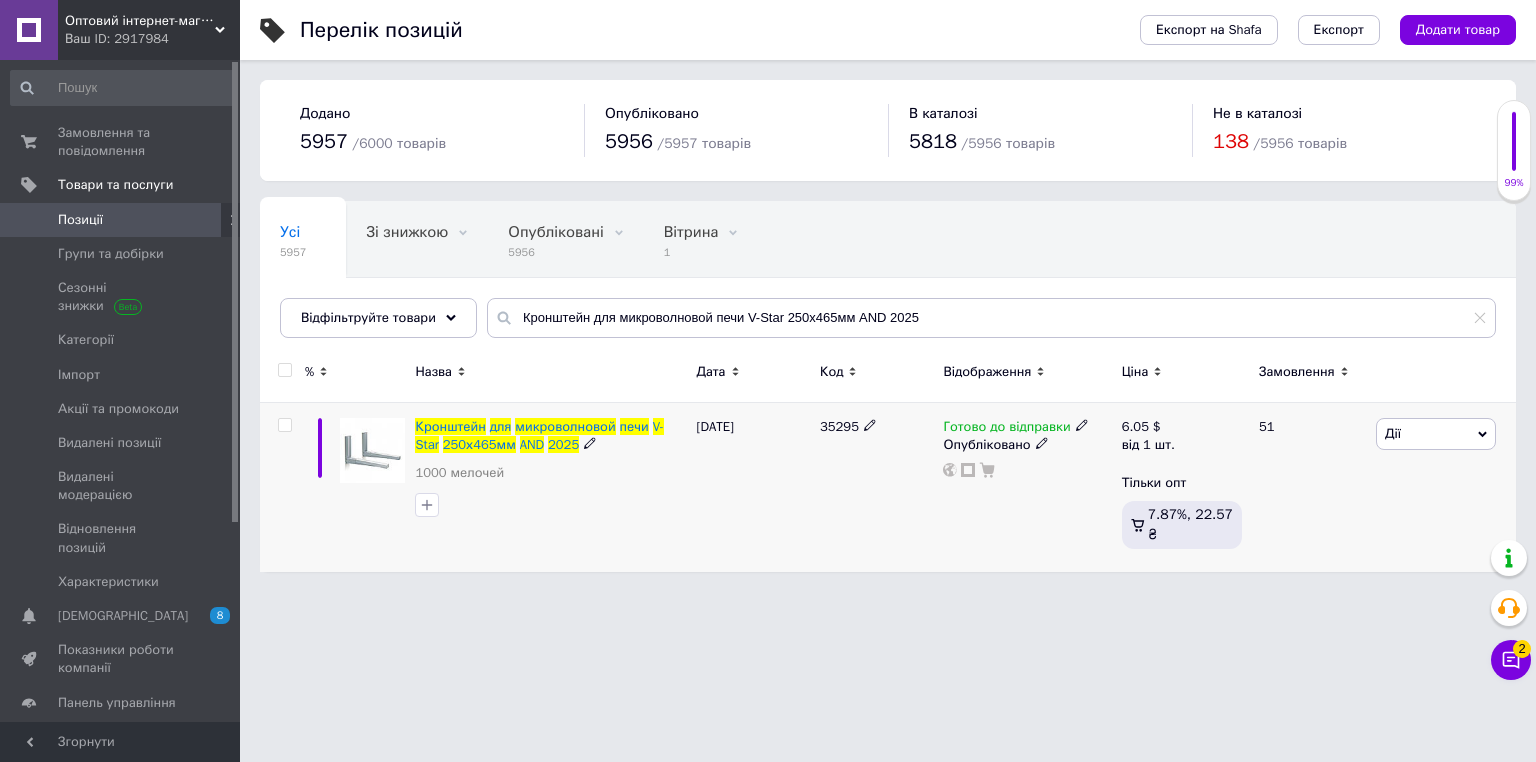 click 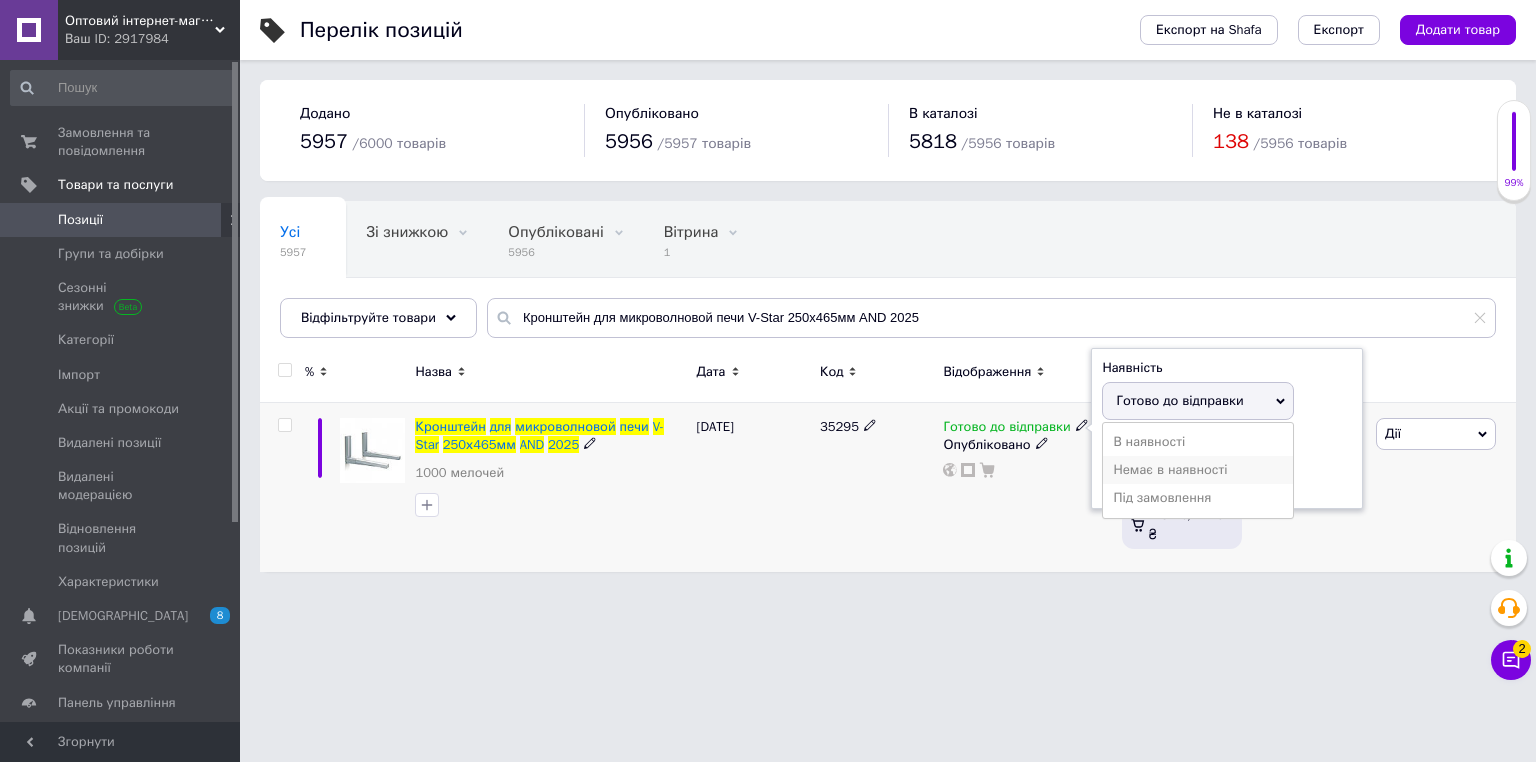 click on "Немає в наявності" at bounding box center [1198, 470] 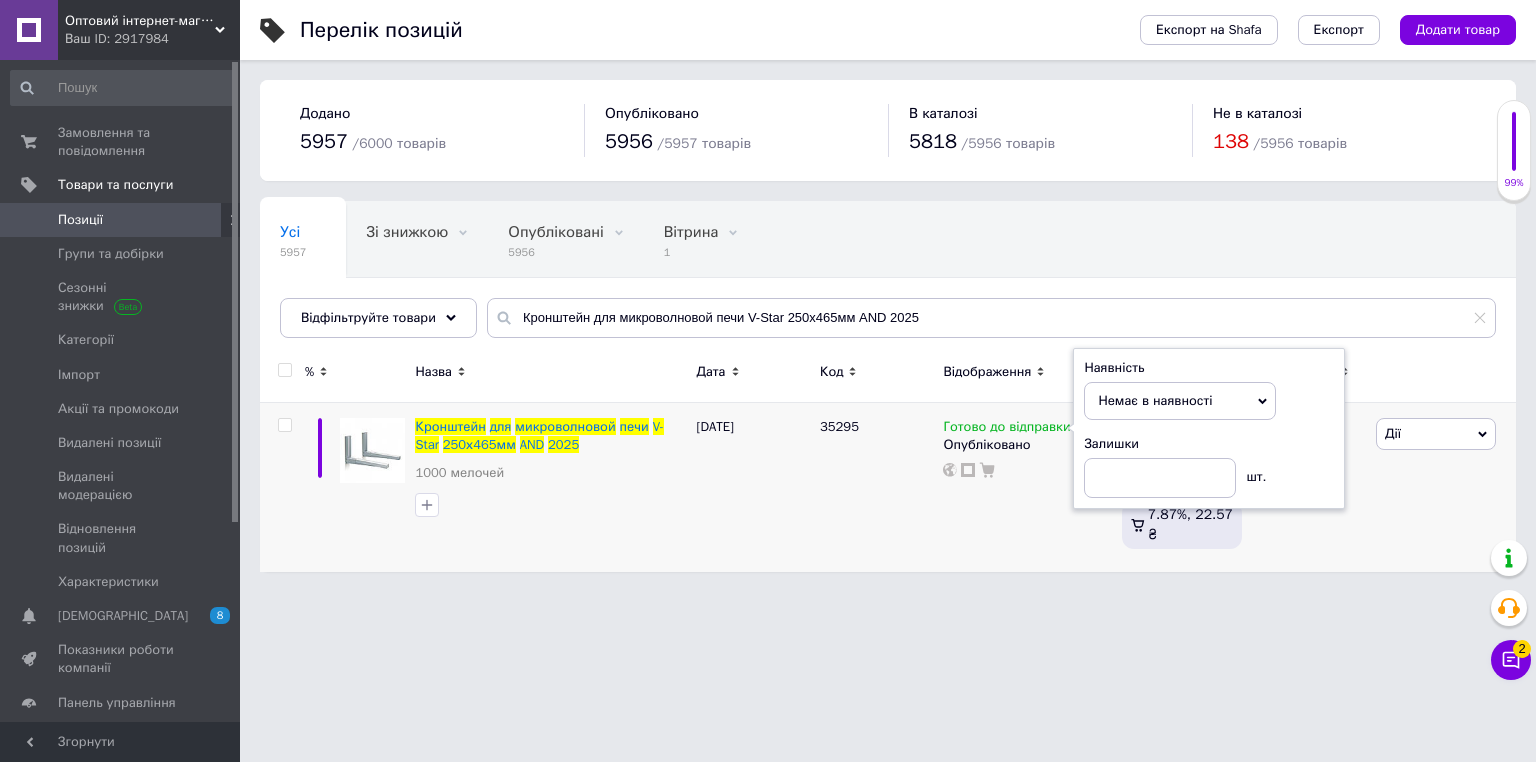 click on "Оптовий інтернет-магазин "Big Opt" Ваш ID: 2917984 Сайт Оптовий інтернет-магазин "Big Opt" Кабінет покупця Перевірити стан системи Сторінка на порталі Товар Всем - магазин доступных товаров Довідка Вийти Замовлення та повідомлення 0 0 Товари та послуги Позиції Групи та добірки Сезонні знижки Категорії Імпорт Акції та промокоди Видалені позиції Видалені модерацією Відновлення позицій Характеристики Сповіщення 8 0 Показники роботи компанії Панель управління Відгуки Клієнти Каталог ProSale Аналітика Маркет Prom мікс 6 000" at bounding box center (768, 296) 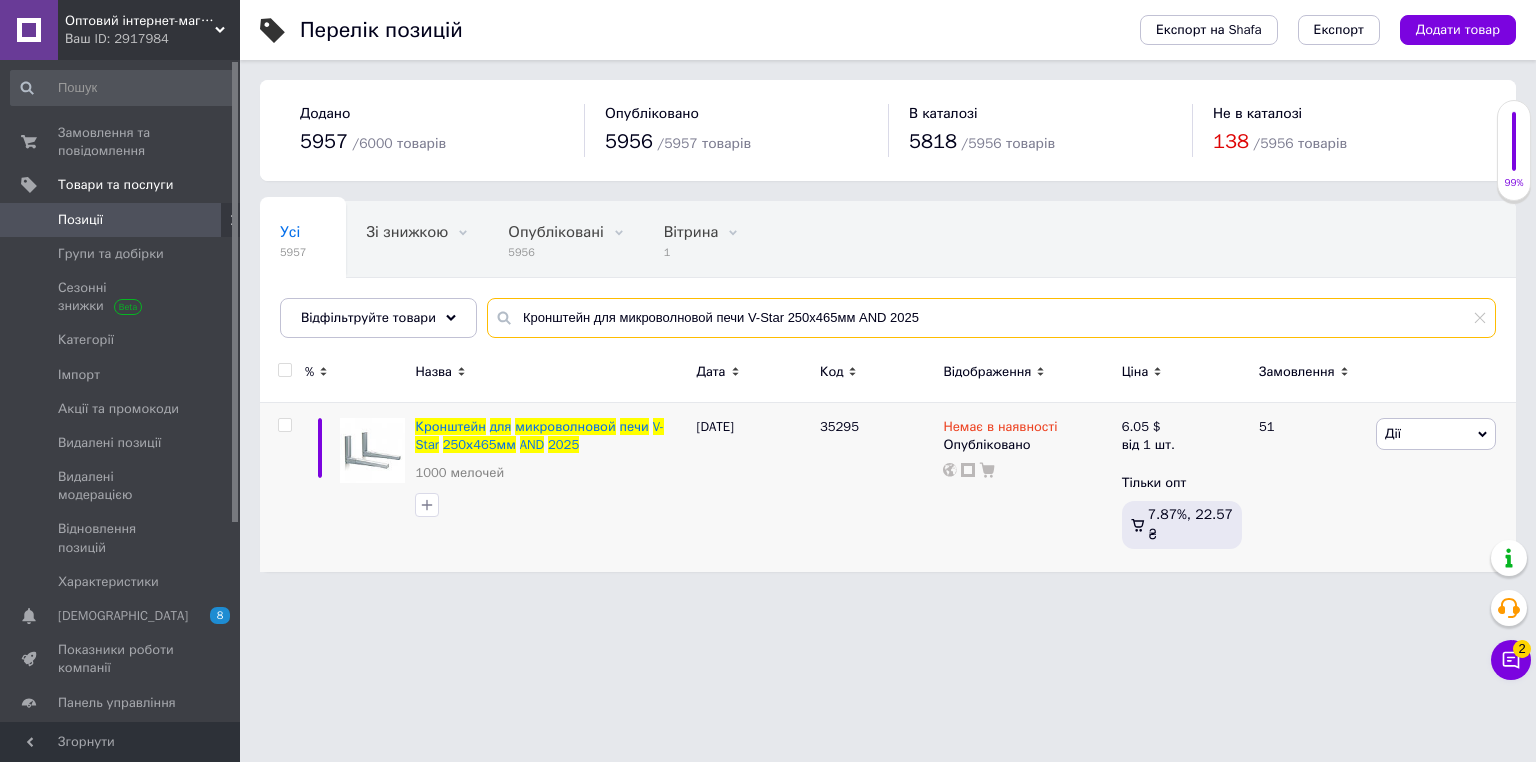 click on "Кронштейн для микроволновой печи V-Star 250х465мм AND 2025" at bounding box center [991, 318] 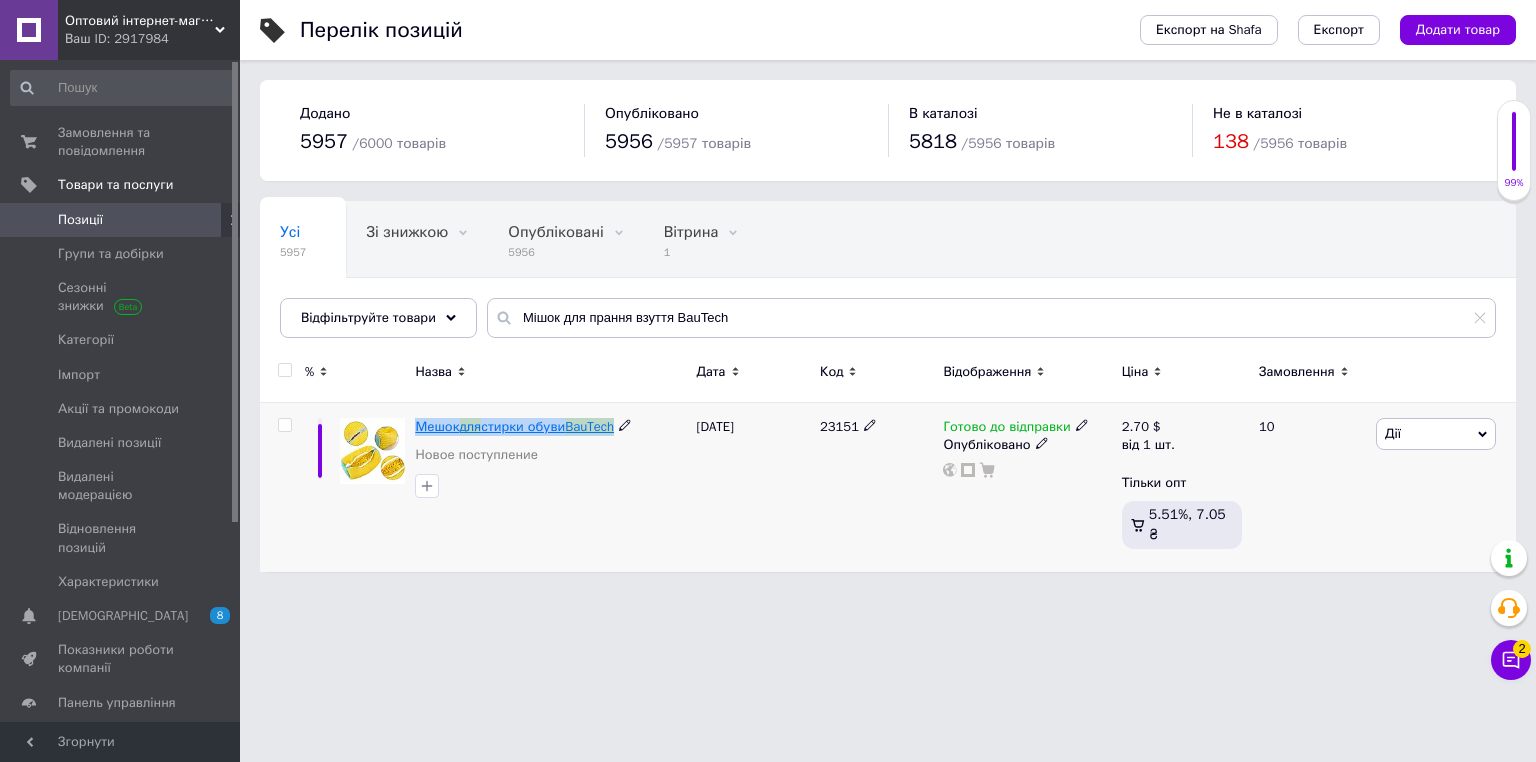 drag, startPoint x: 416, startPoint y: 409, endPoint x: 613, endPoint y: 424, distance: 197.57024 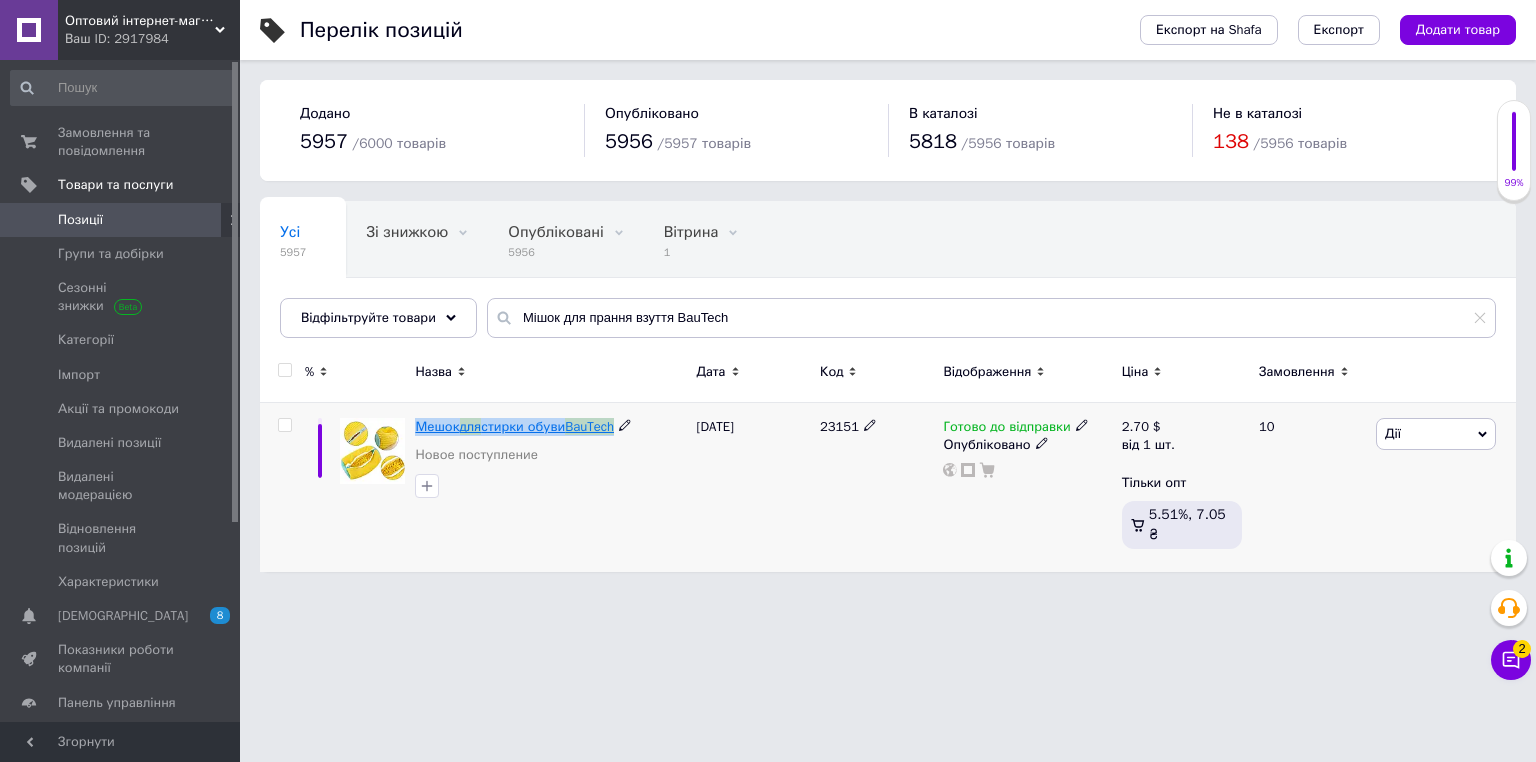 click on "Мешок  для  стирки обуви  BauTech Новое поступление" at bounding box center (550, 487) 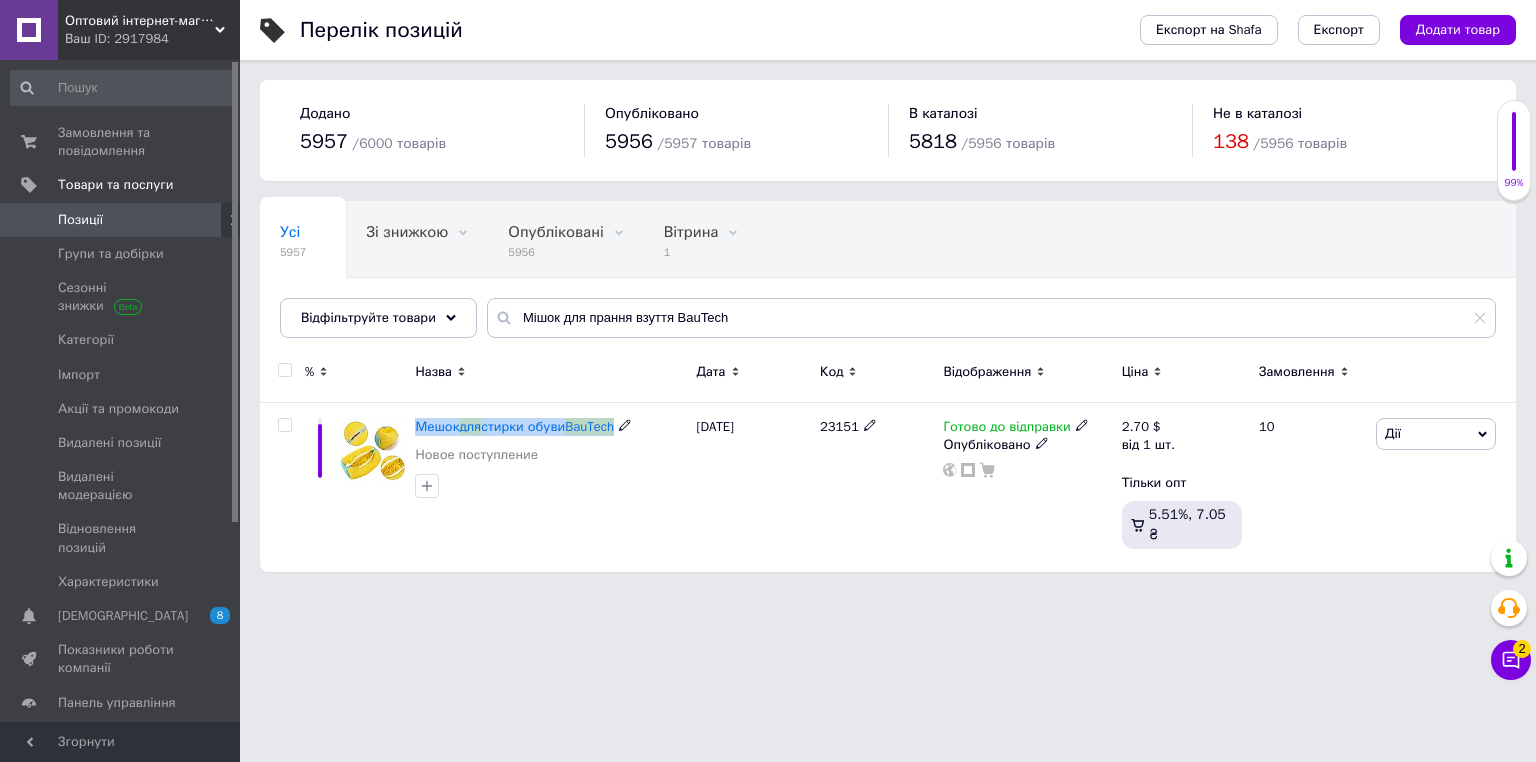 copy on "Мешок  для  стирки обуви  BauTech" 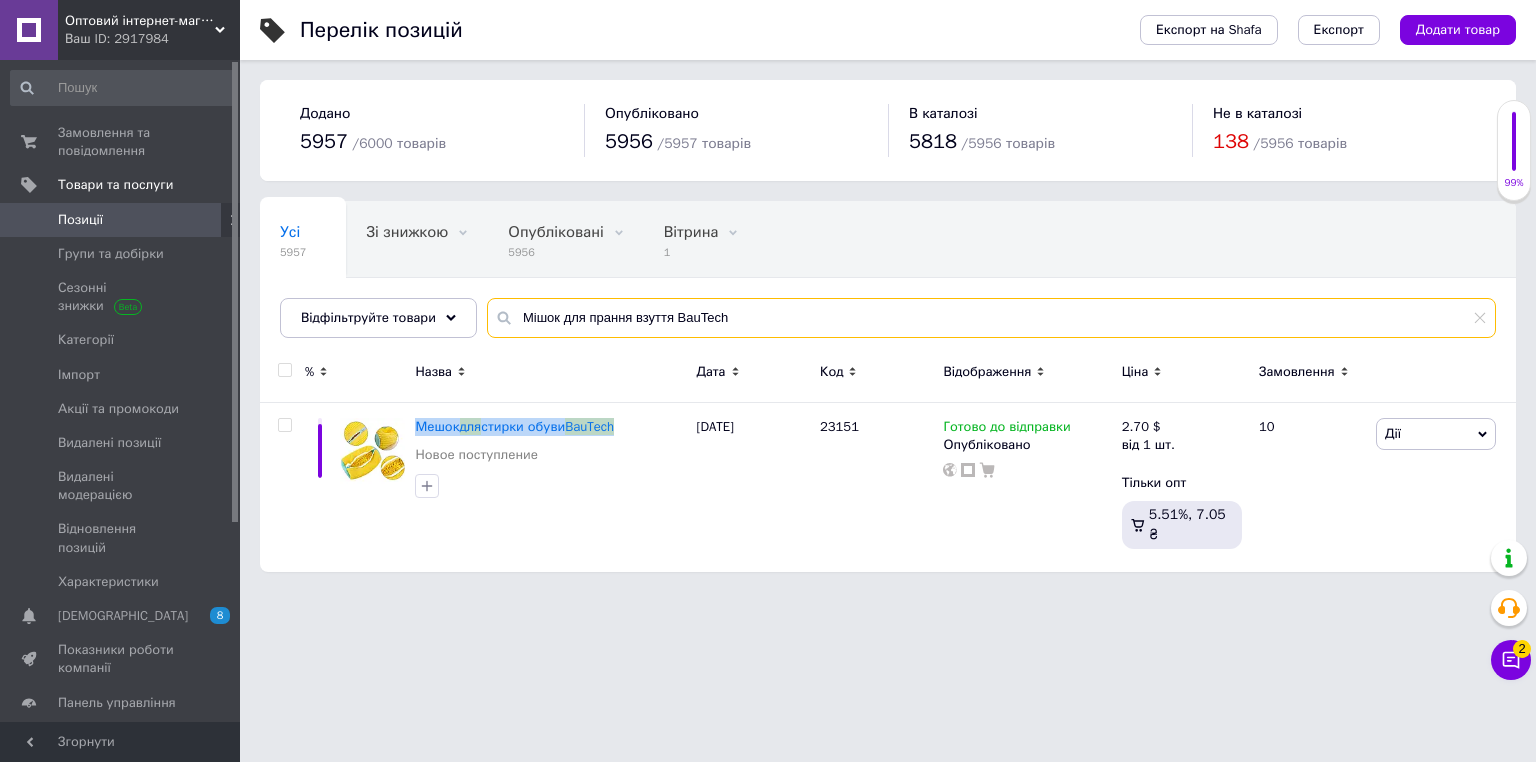 click on "Мішок для прання взуття BauTech" at bounding box center [991, 318] 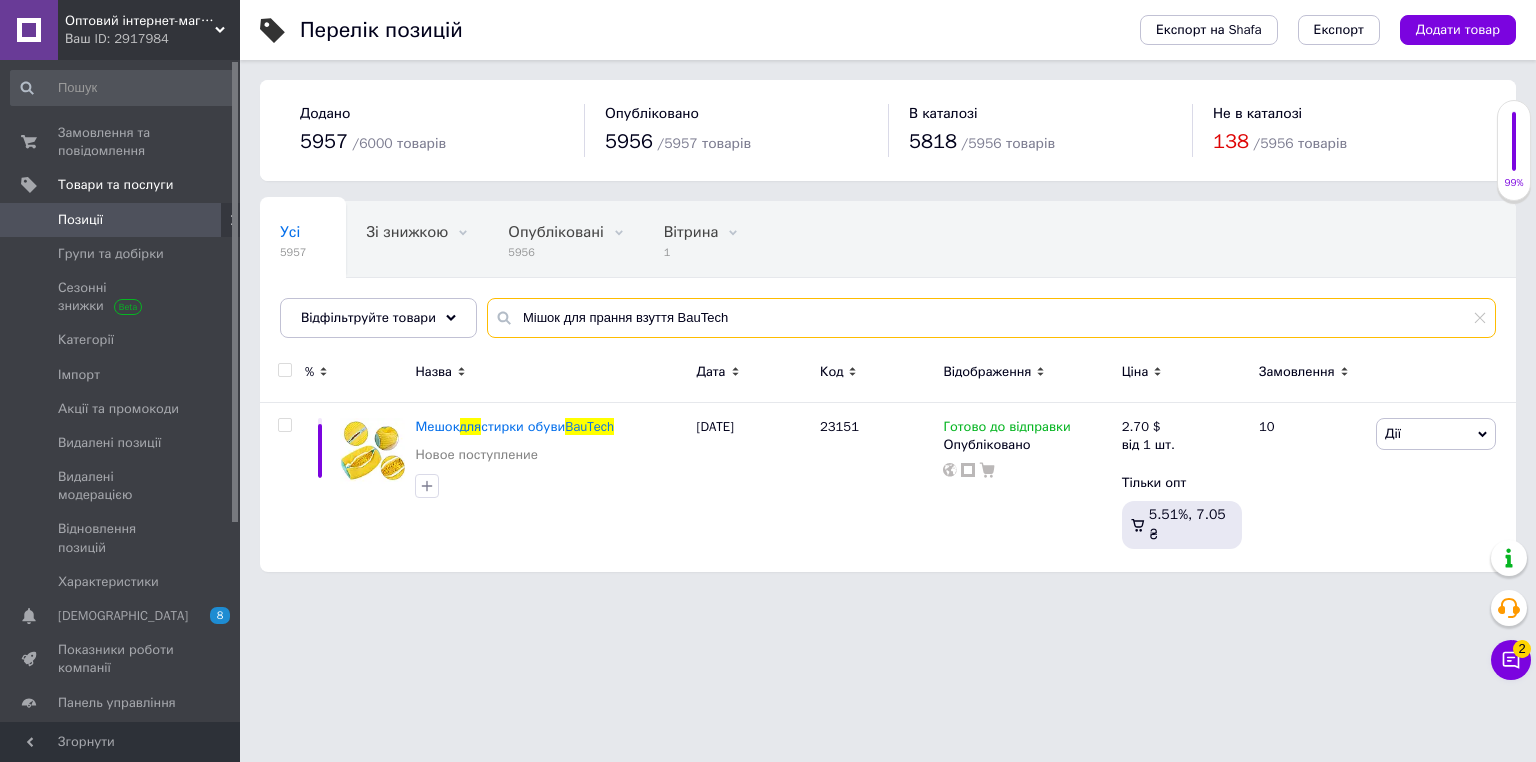 click on "Мішок для прання взуття BauTech" at bounding box center (991, 318) 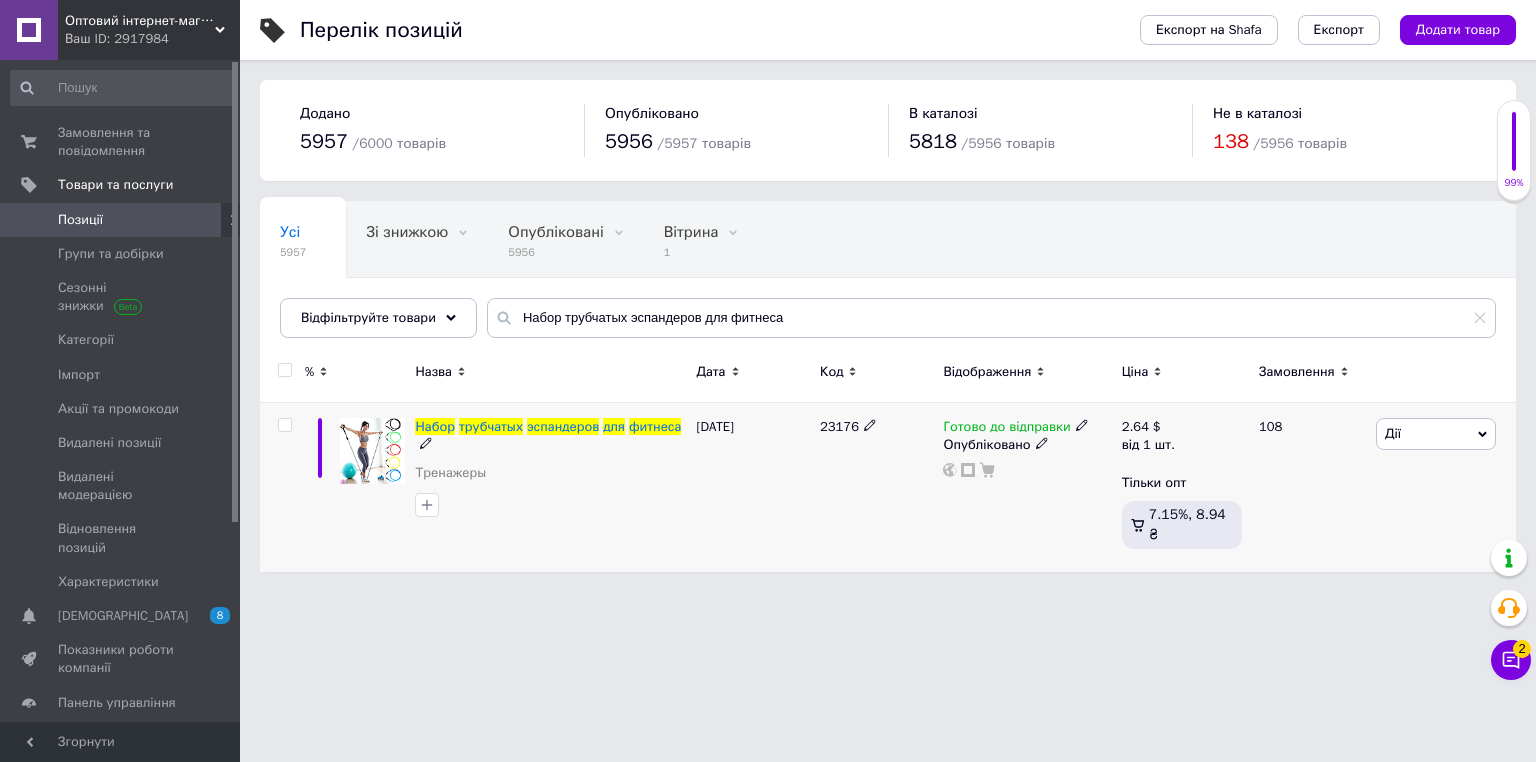 click at bounding box center [1082, 424] 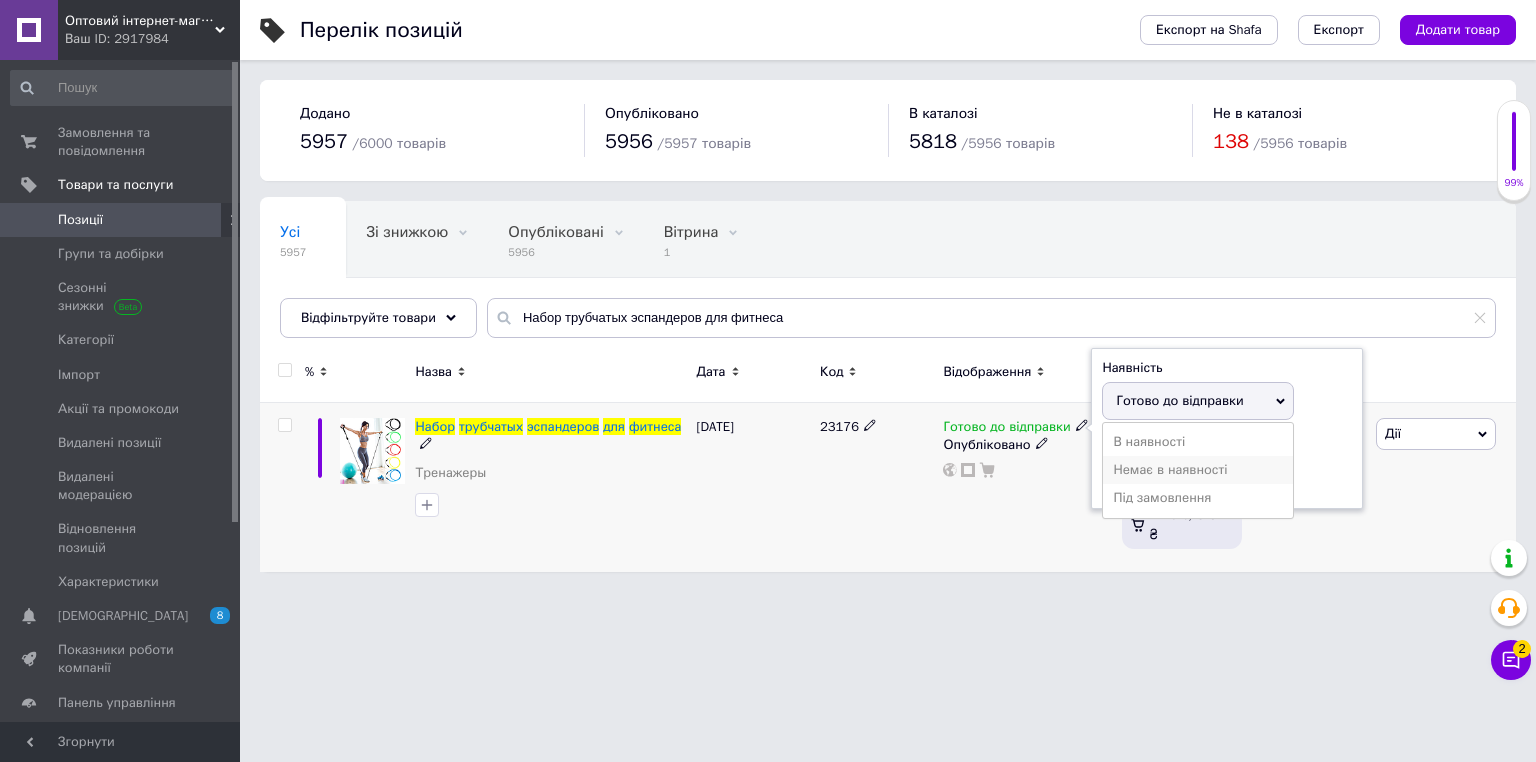 click on "Немає в наявності" at bounding box center [1198, 470] 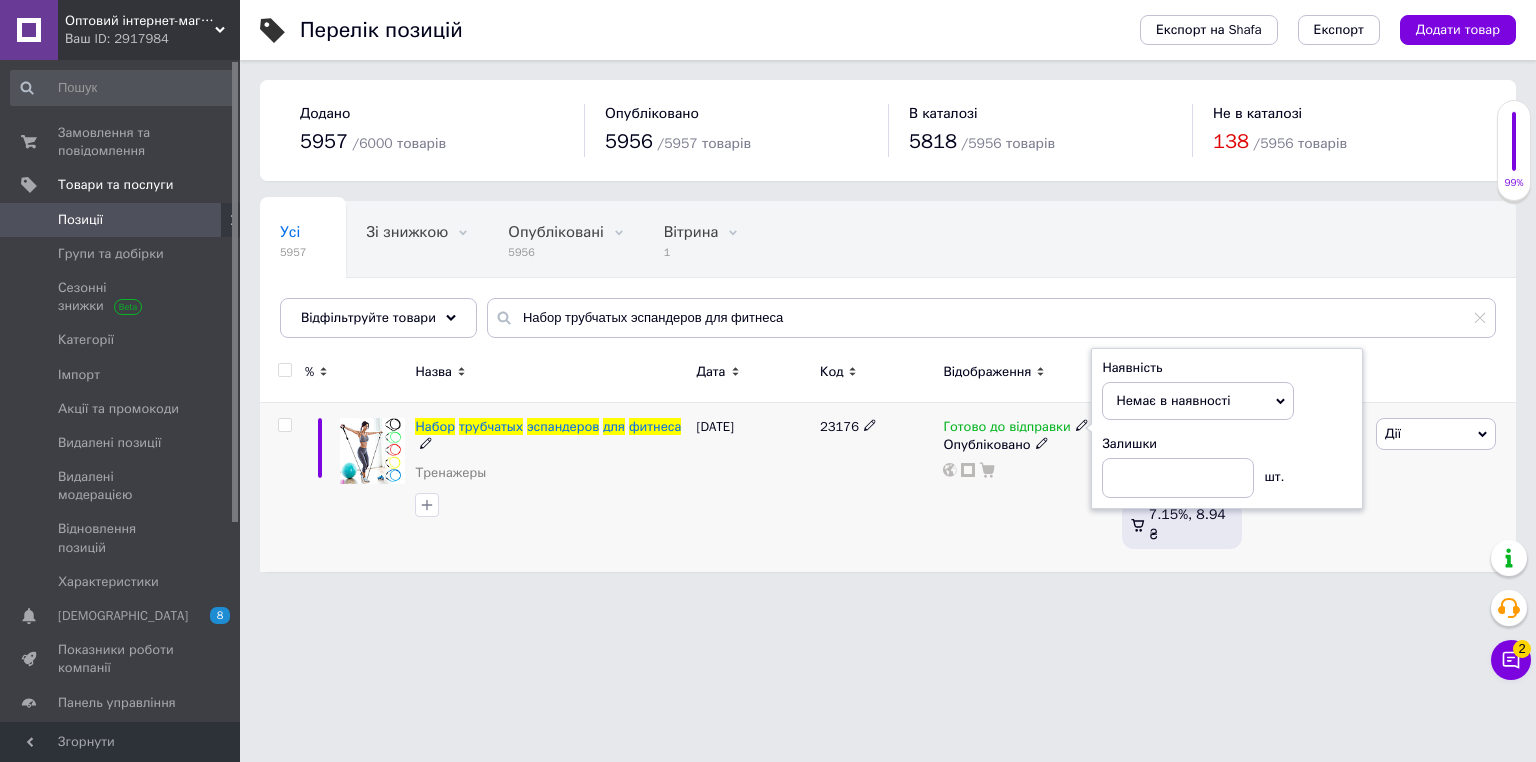 drag, startPoint x: 854, startPoint y: 627, endPoint x: 835, endPoint y: 638, distance: 21.954498 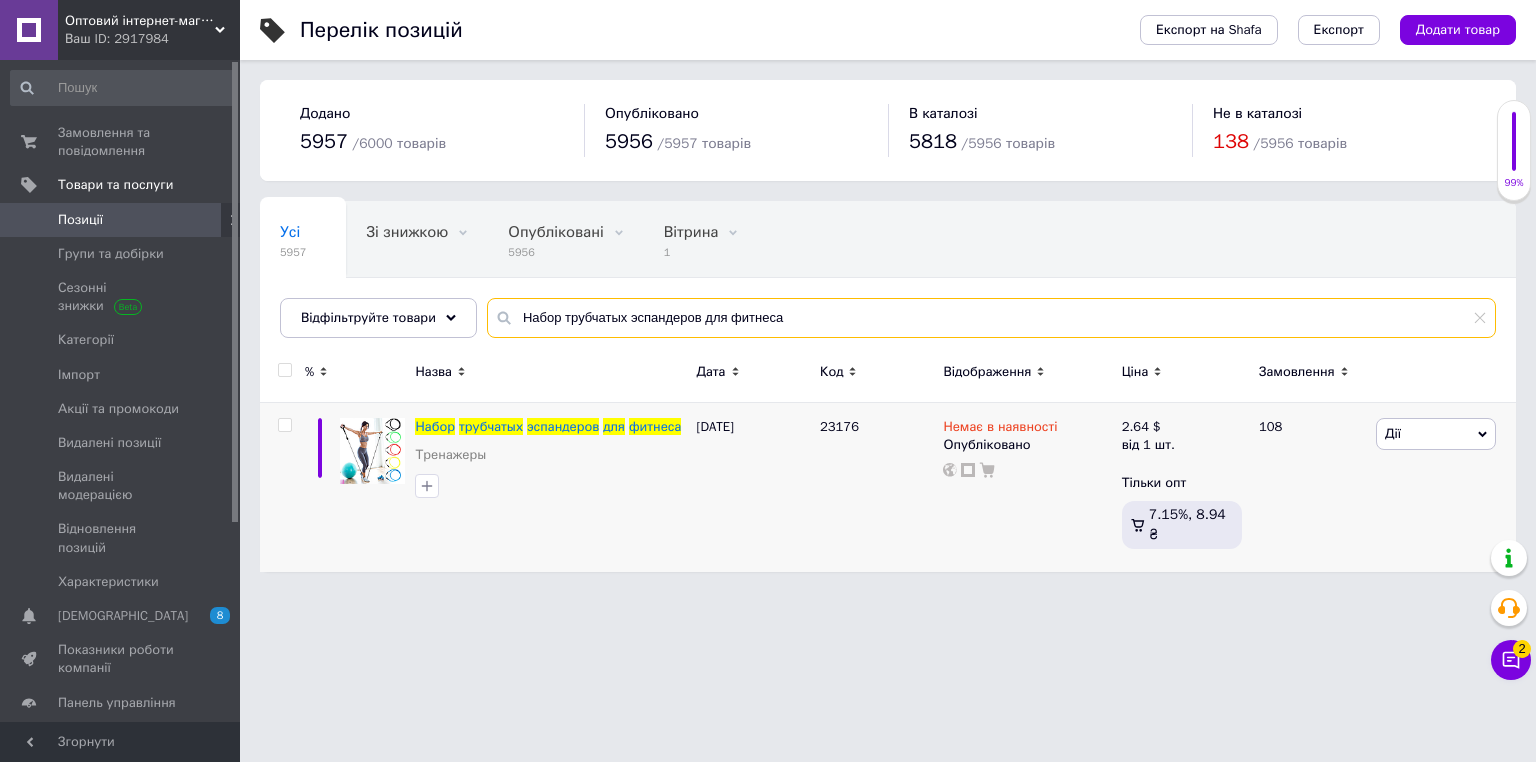 click on "Набор трубчатых эспандеров для фитнеса" at bounding box center [991, 318] 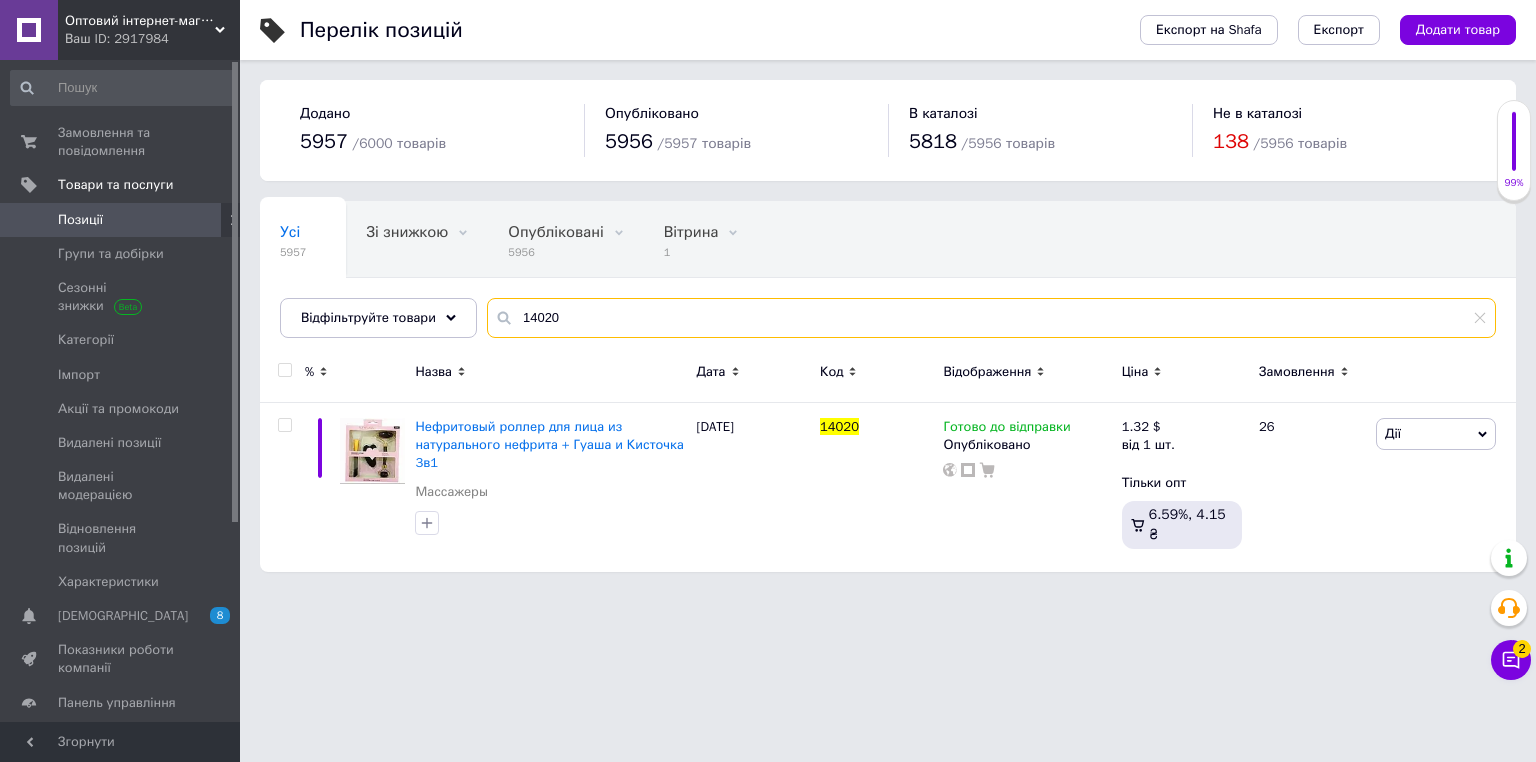 click on "14020" at bounding box center [991, 318] 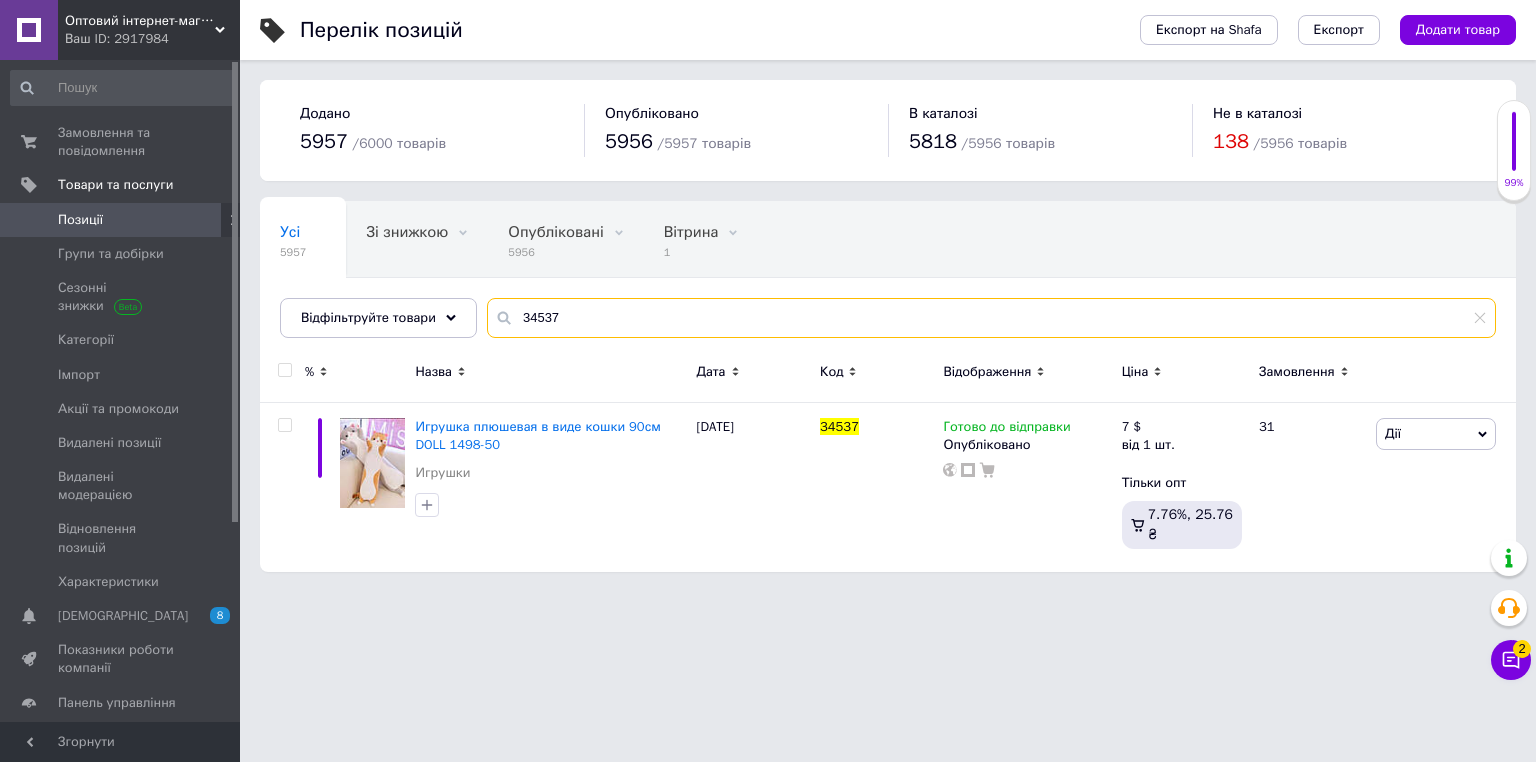 click on "34537" at bounding box center [991, 318] 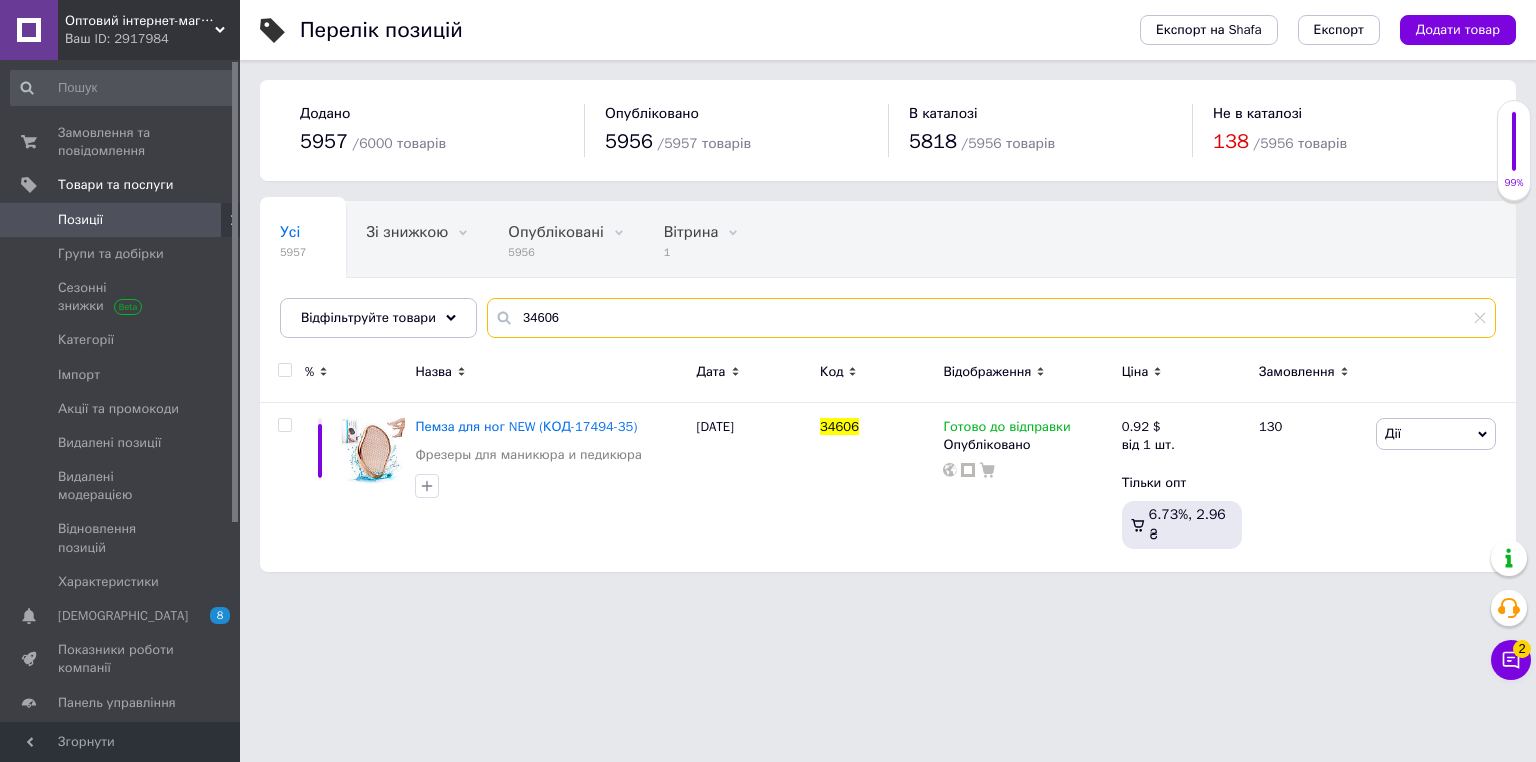 click on "34606" at bounding box center [991, 318] 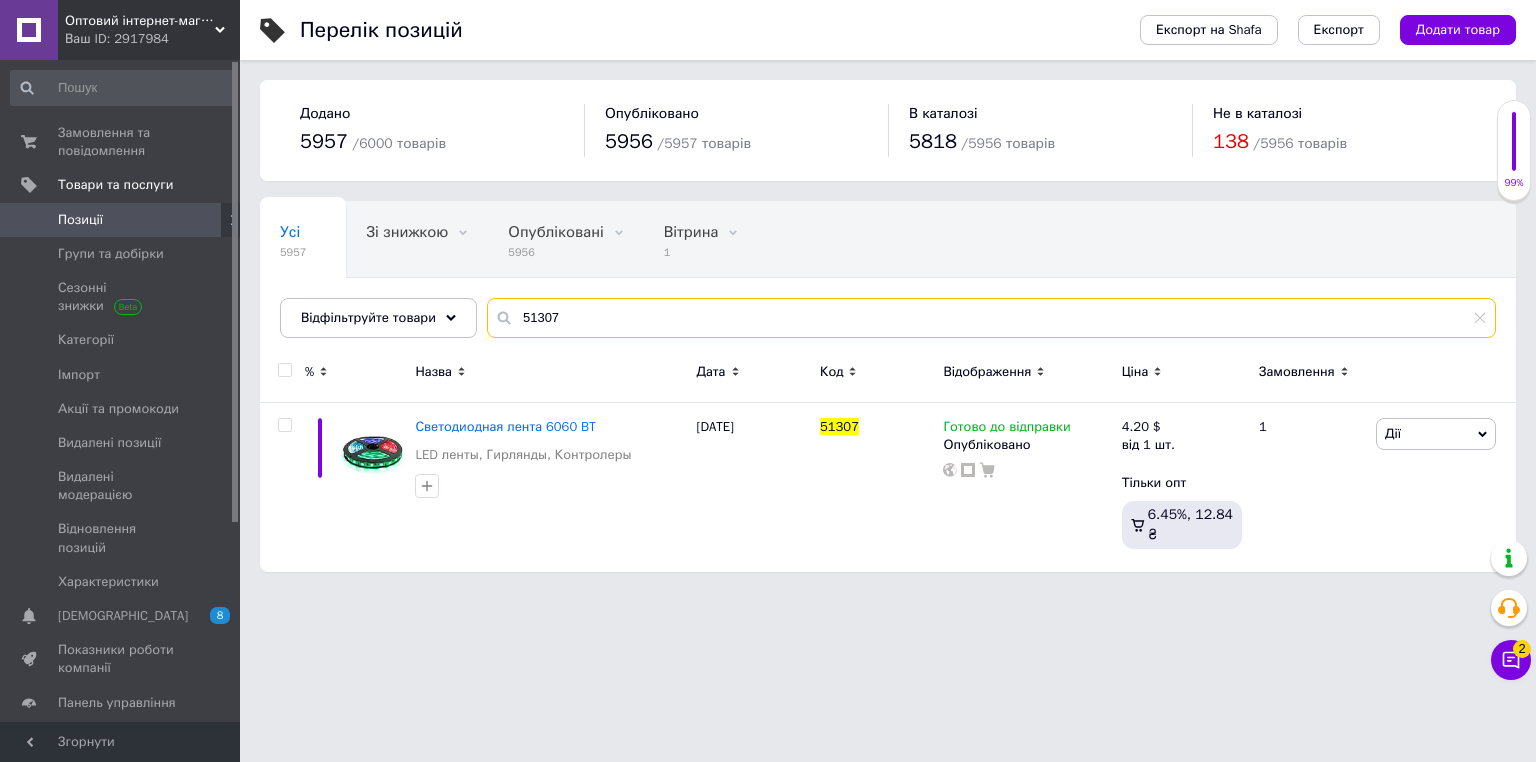 click on "51307" at bounding box center [991, 318] 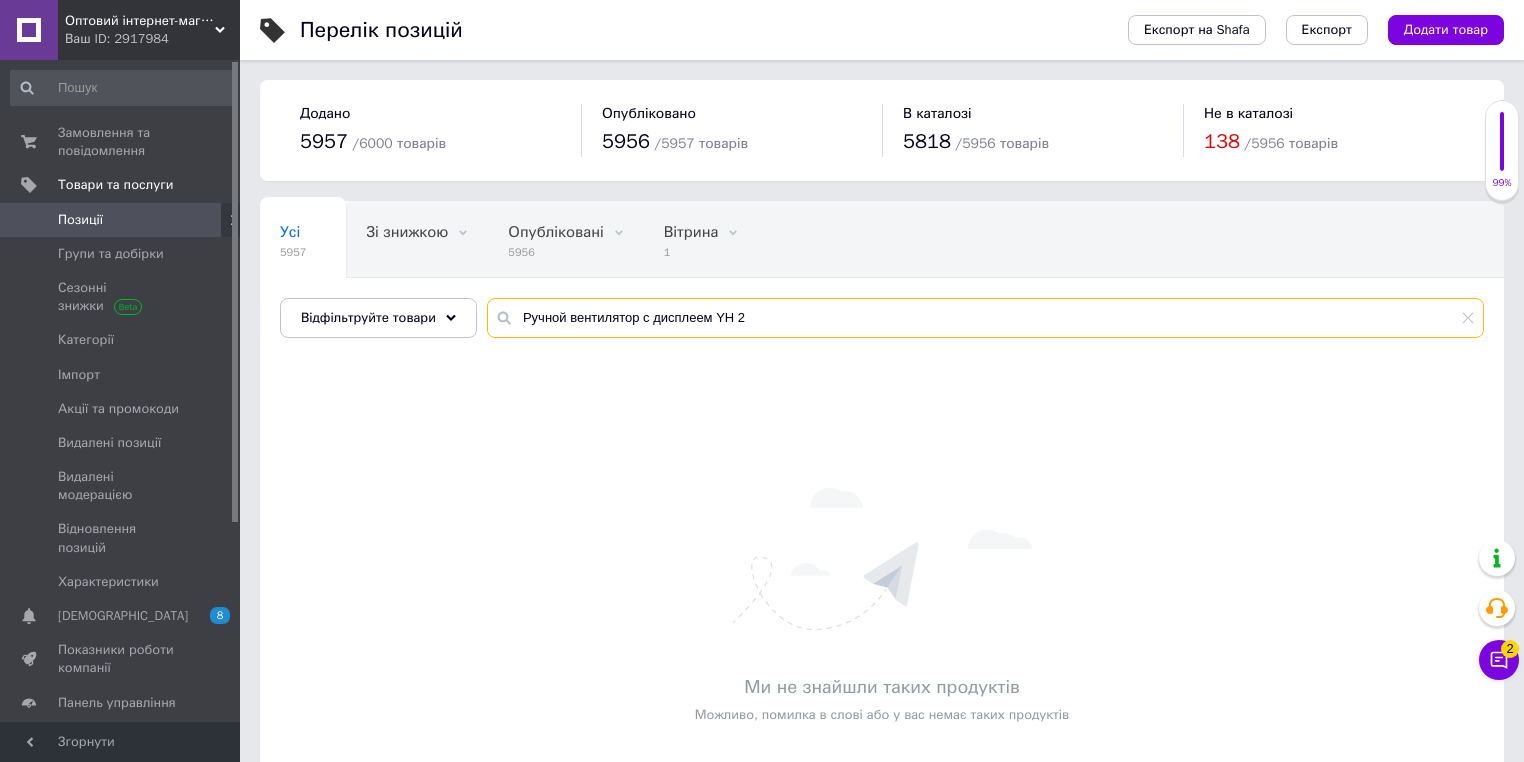 click on "Ручной вентилятор с дисплеем YH 2" at bounding box center (985, 318) 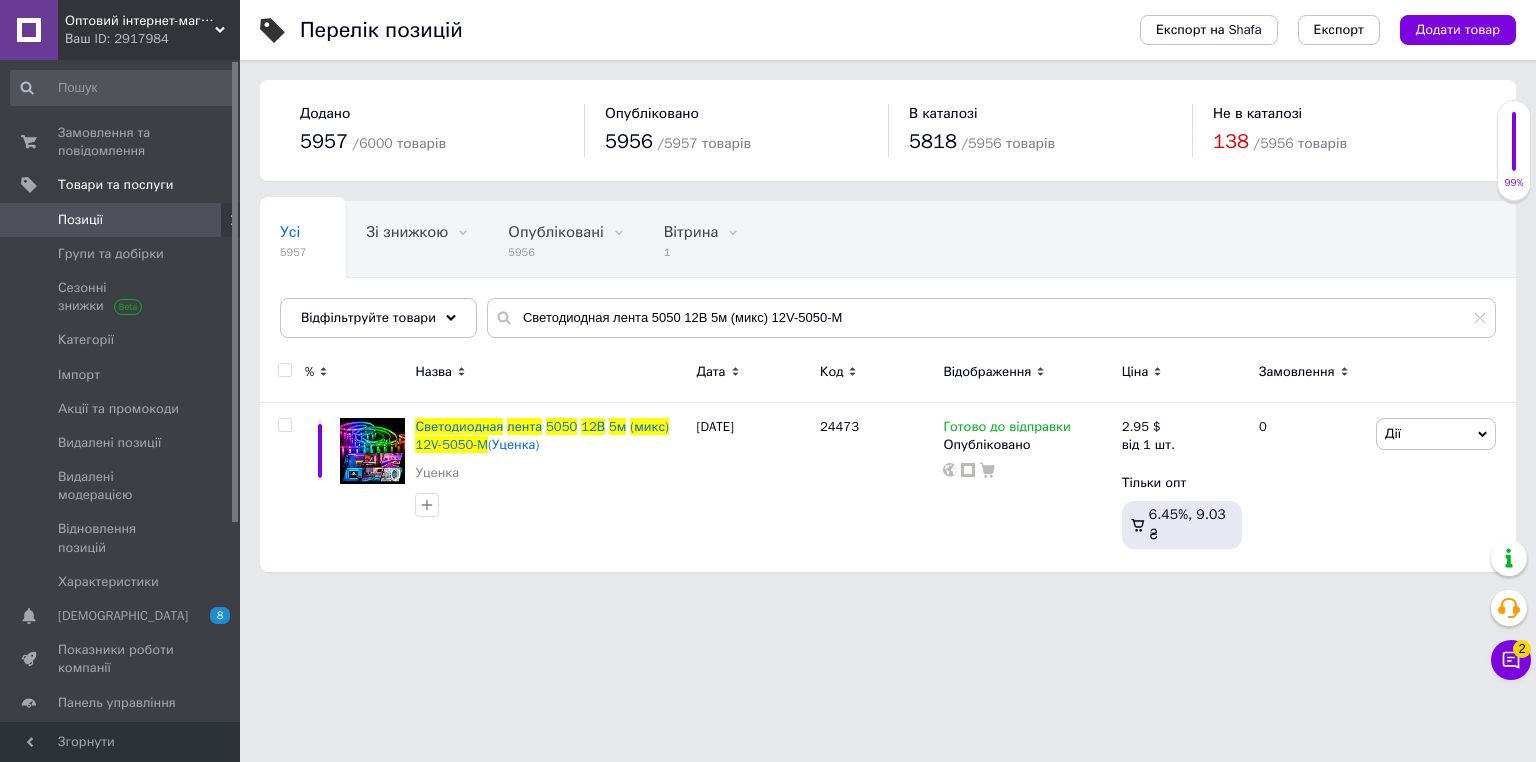 click on "Оптовий інтернет-магазин "Big Opt" Ваш ID: 2917984 Сайт Оптовий інтернет-магазин "Big Opt" Кабінет покупця Перевірити стан системи Сторінка на порталі Товар Всем - магазин доступных товаров Довідка Вийти Замовлення та повідомлення 0 0 Товари та послуги Позиції Групи та добірки Сезонні знижки Категорії Імпорт Акції та промокоди Видалені позиції Видалені модерацією Відновлення позицій Характеристики Сповіщення 8 0 Показники роботи компанії Панель управління Відгуки Клієнти Каталог ProSale Аналітика Маркет Prom мікс 6 000" at bounding box center (768, 296) 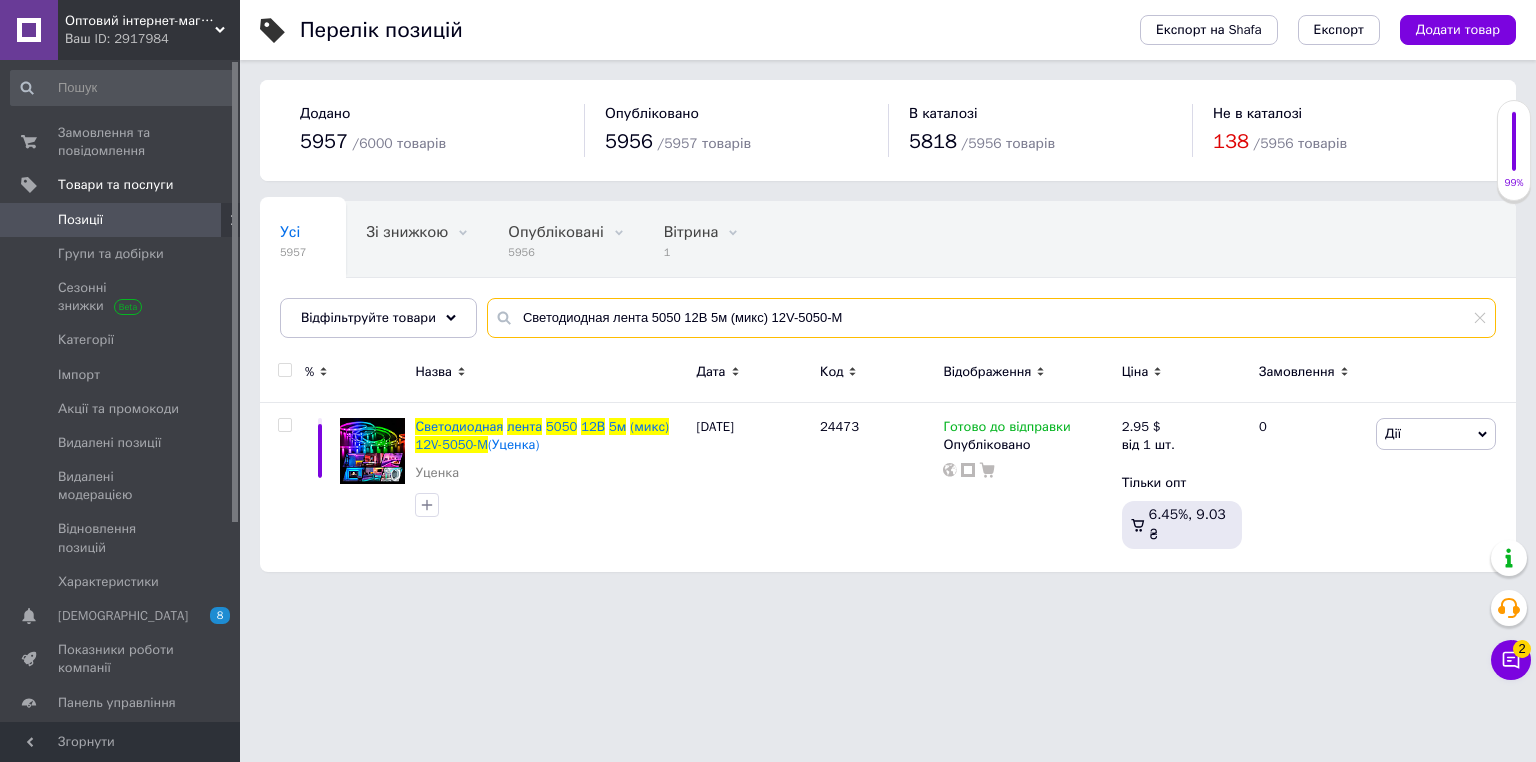 click on "Светодиодная лента 5050 12В 5м (микс) 12V-5050-M" at bounding box center [991, 318] 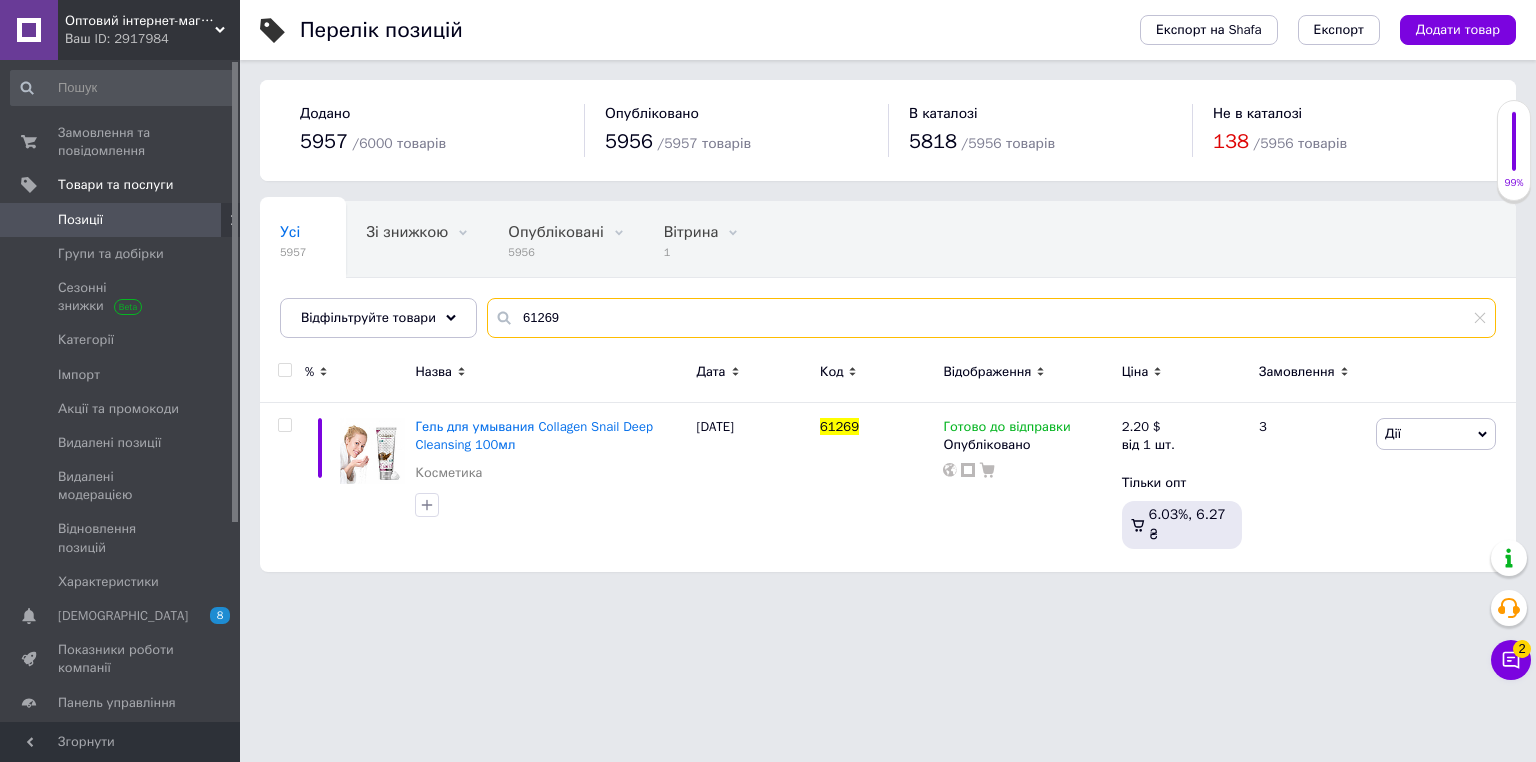 type on "61269" 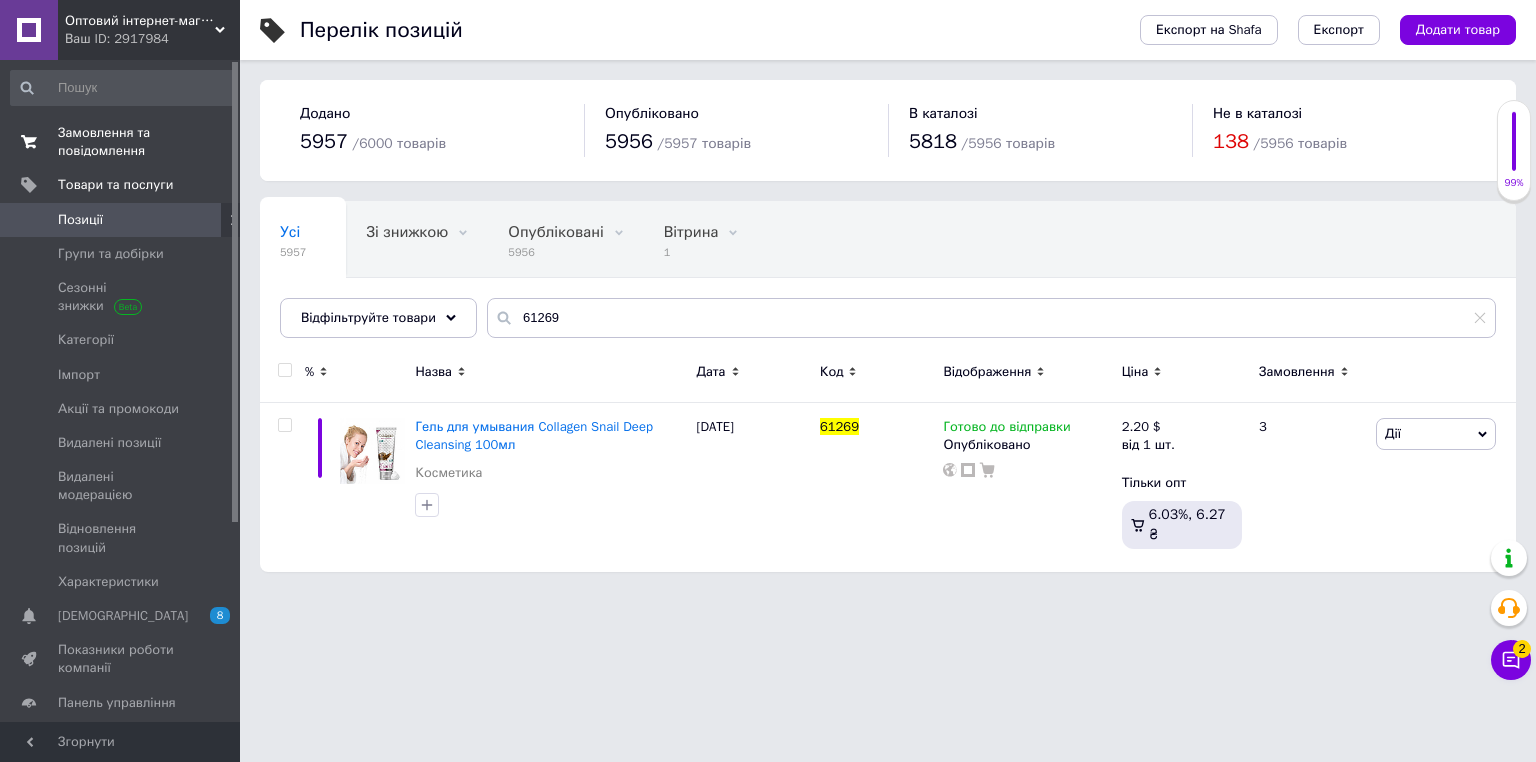 click on "Замовлення та повідомлення" at bounding box center (121, 142) 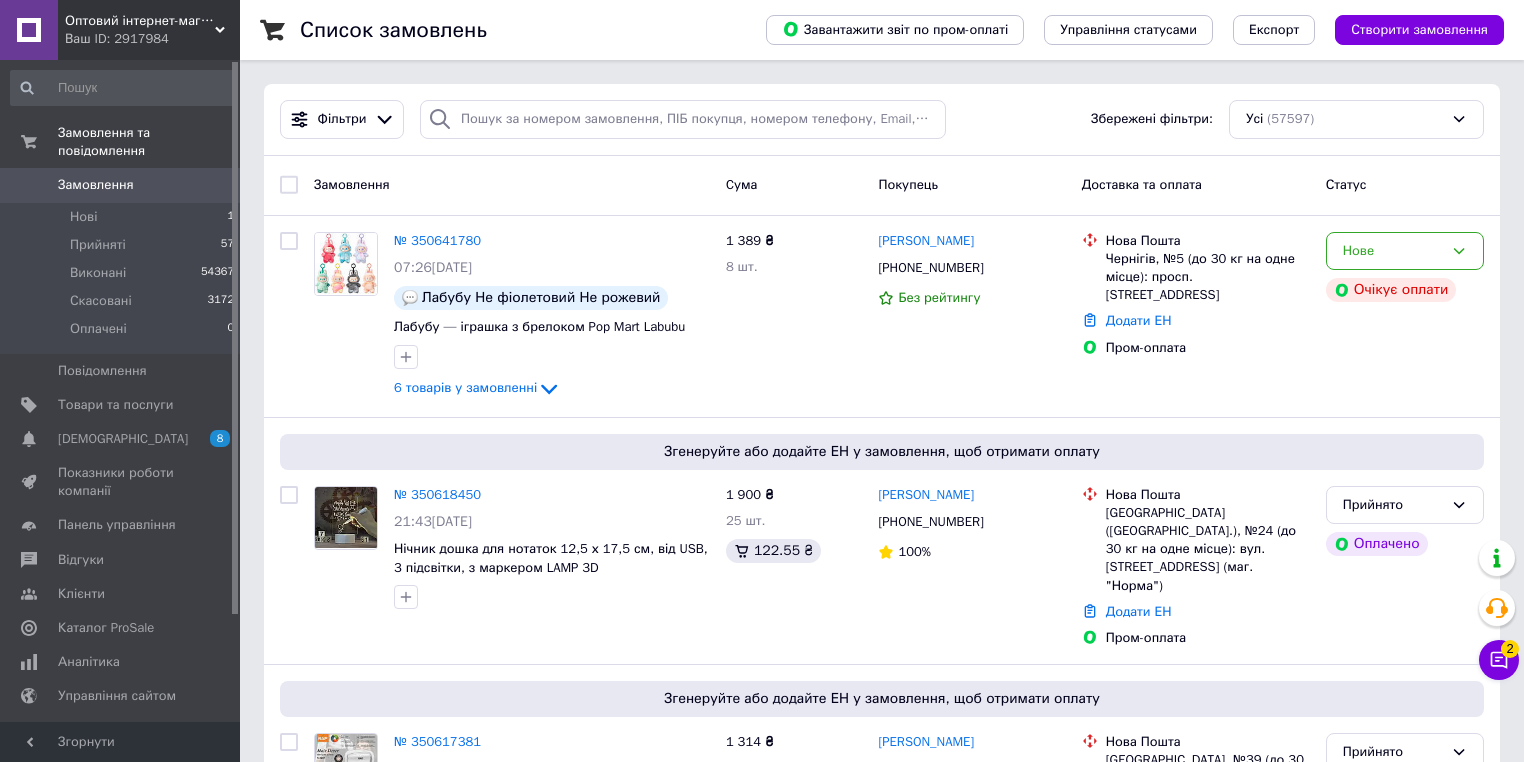 click on "Список замовлень" at bounding box center [513, 30] 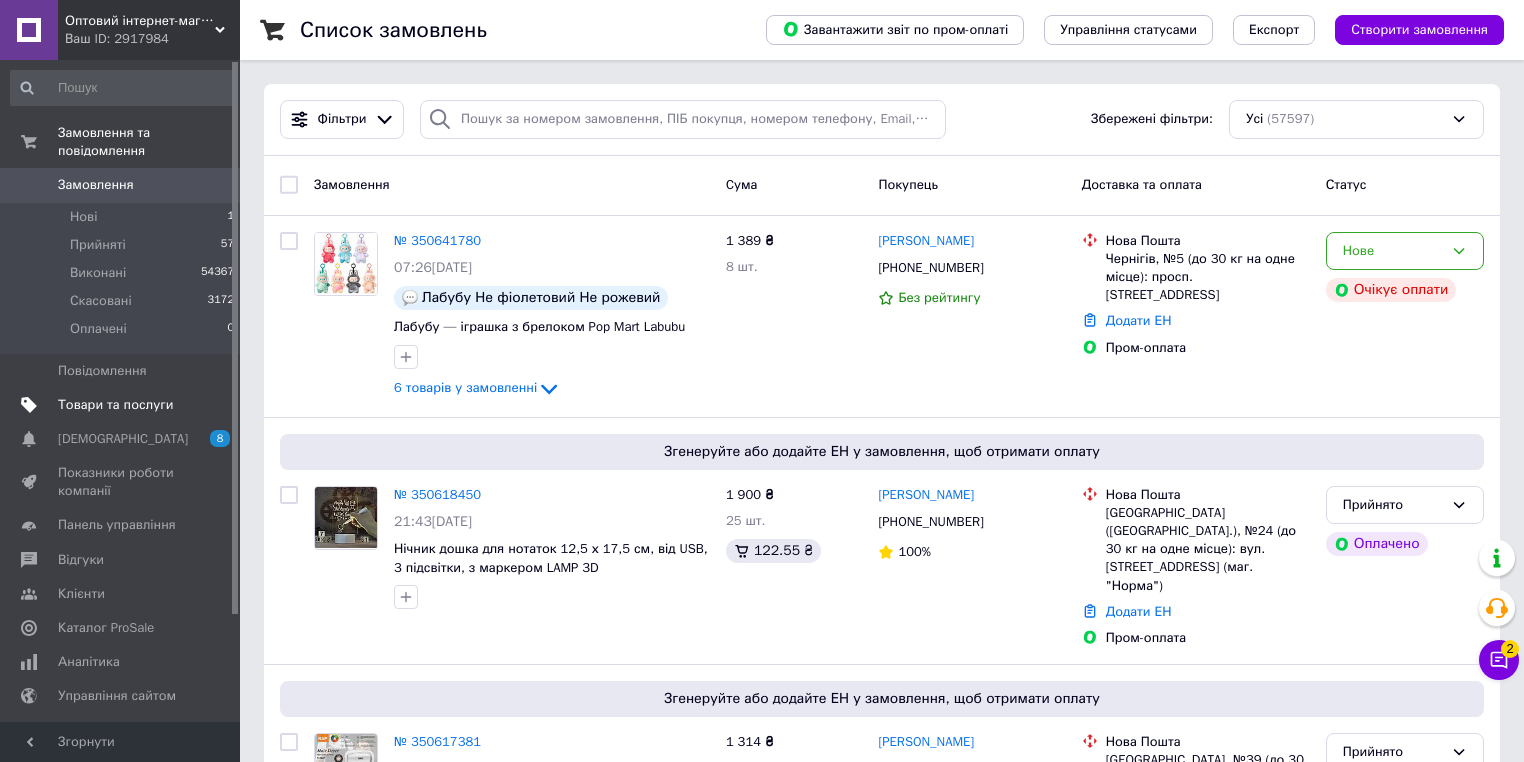 click on "Товари та послуги" at bounding box center (115, 405) 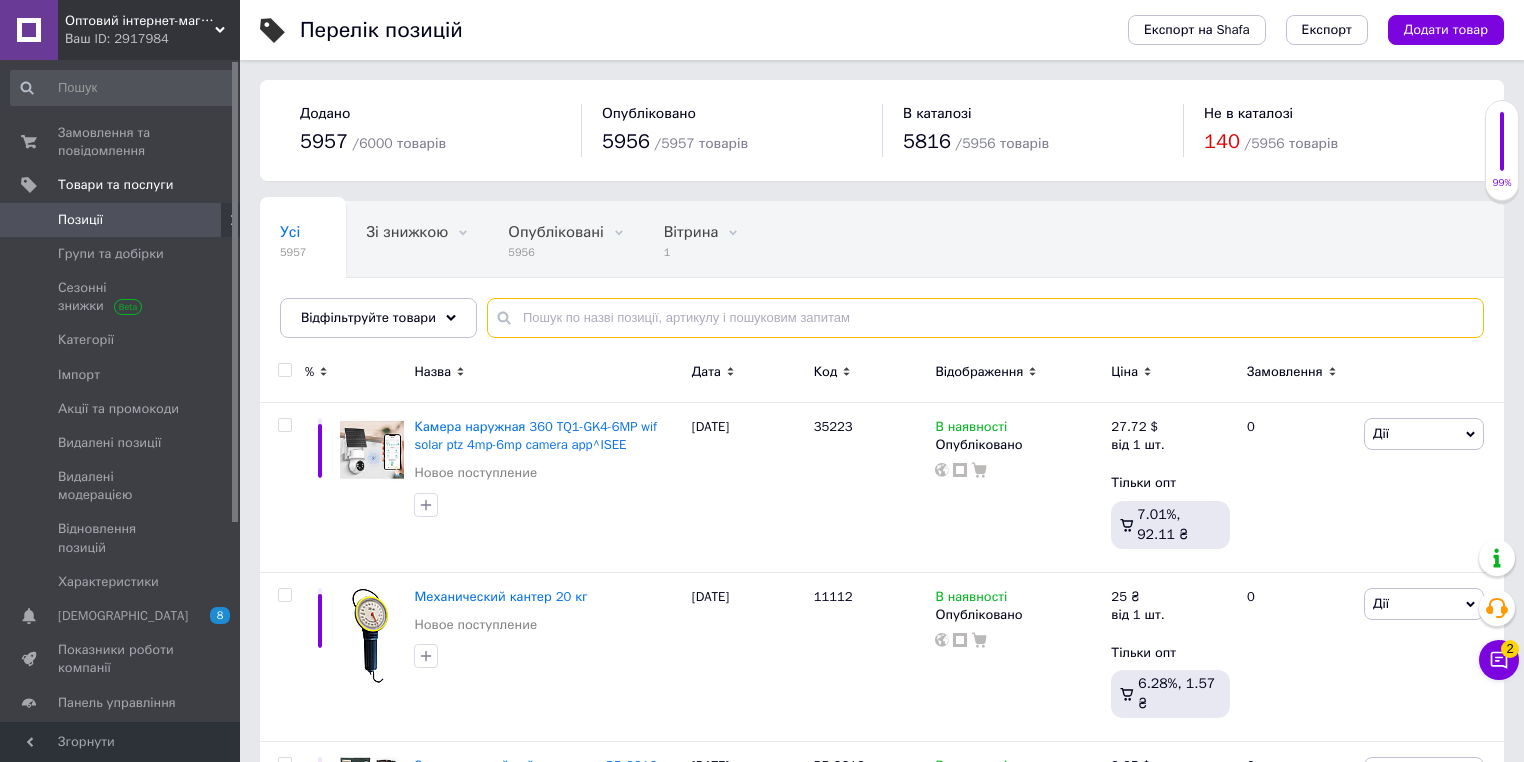 click at bounding box center (985, 318) 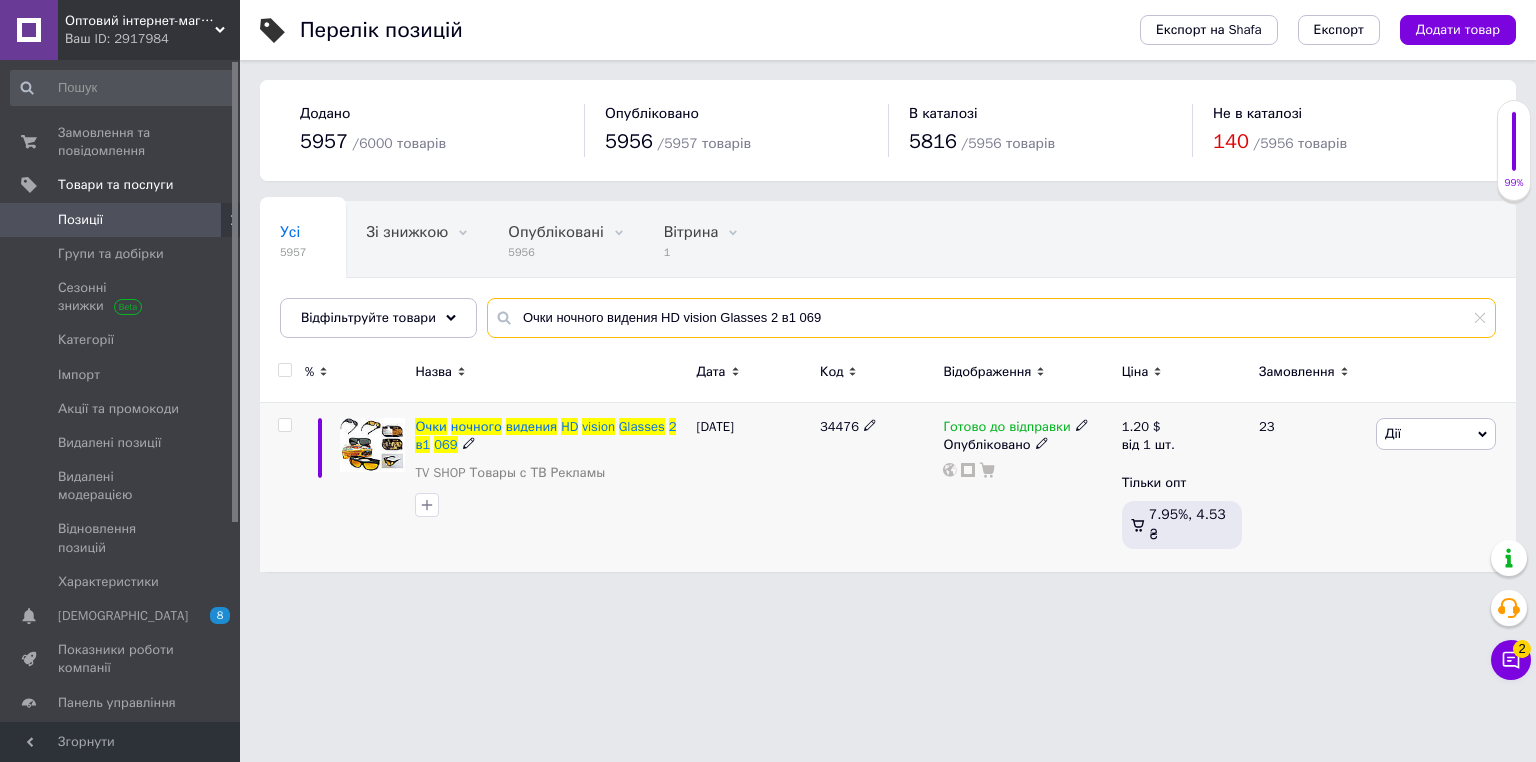 type on "Очки ночного видения HD vision Glasses 2 в1 069" 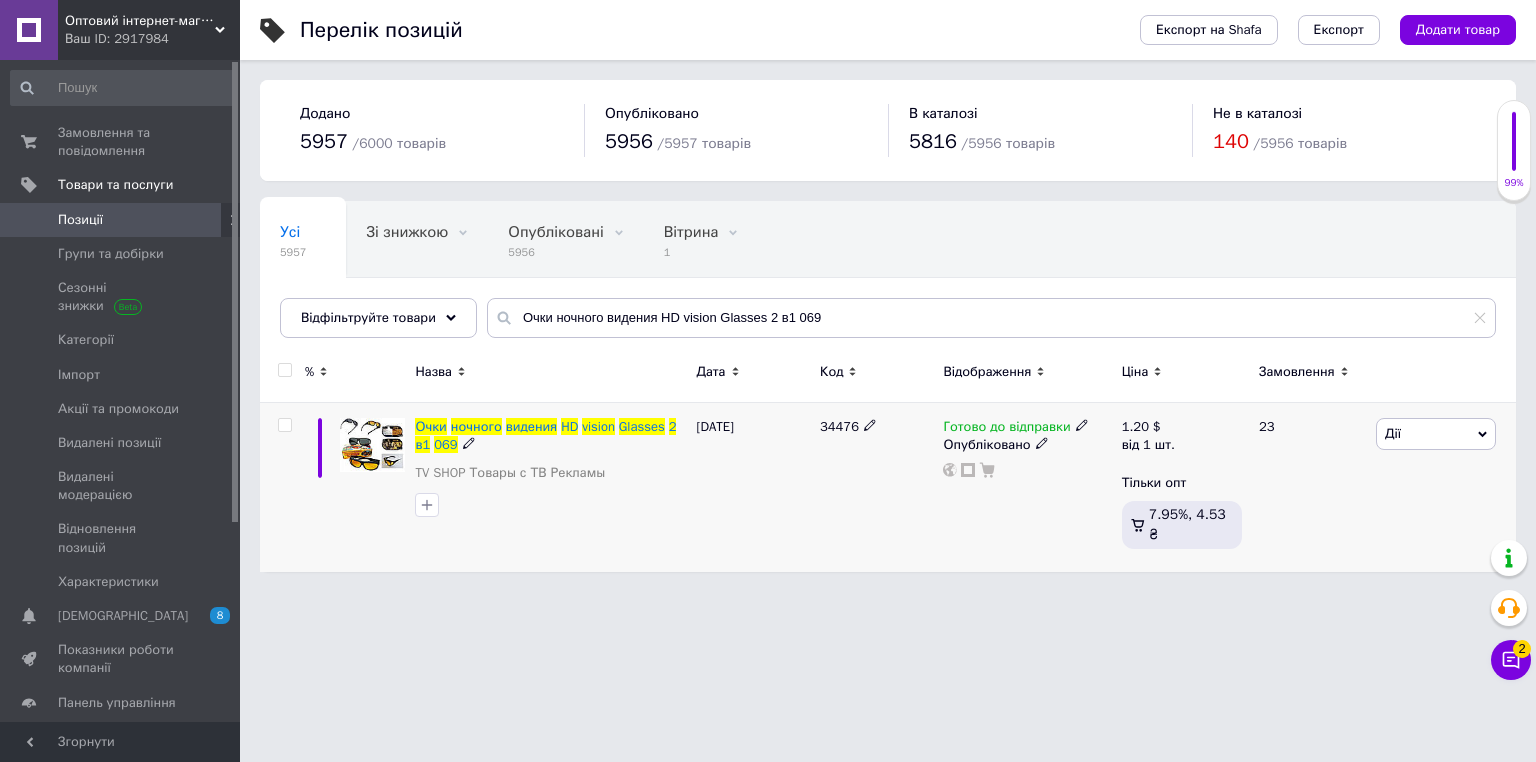 click 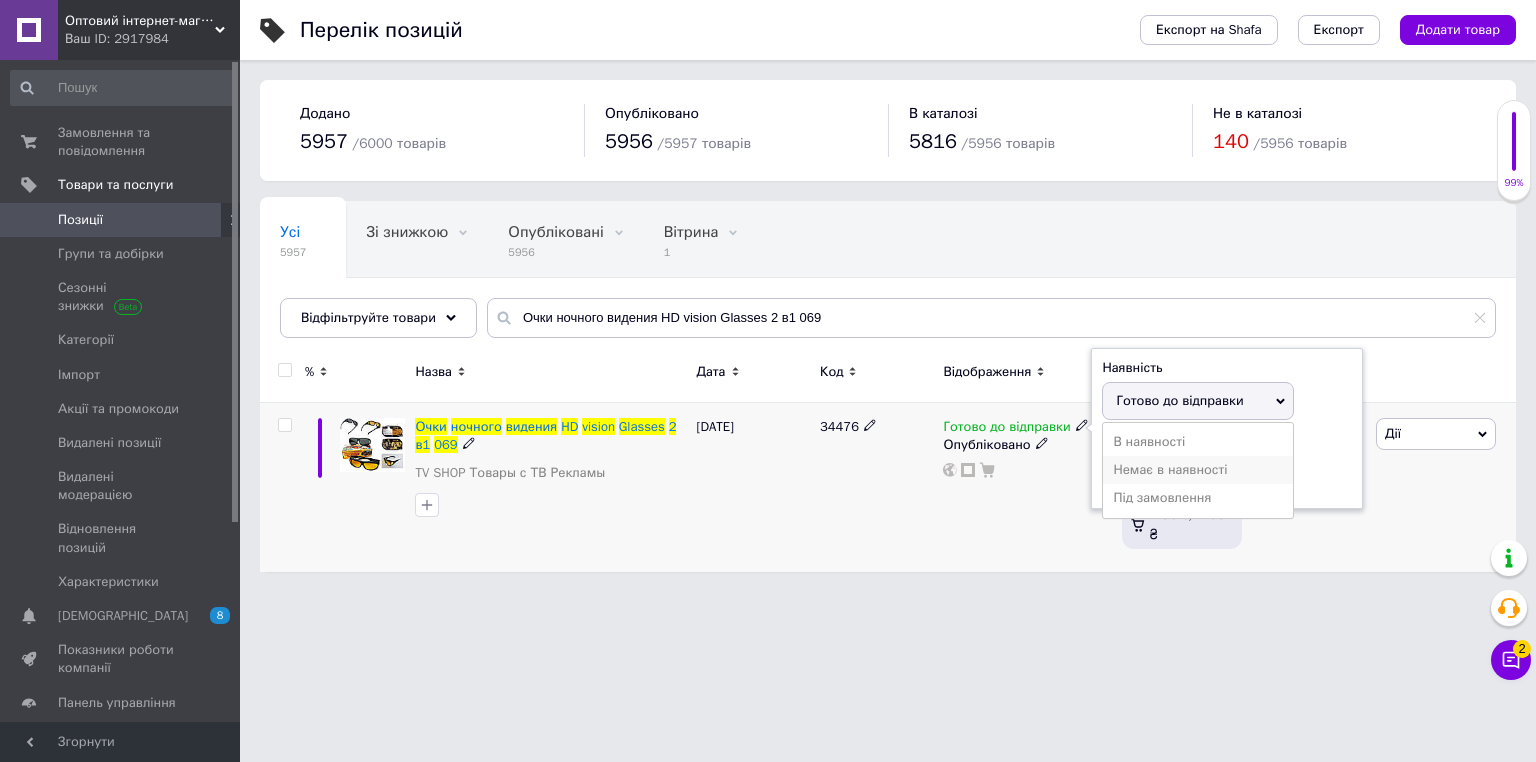 click on "Немає в наявності" at bounding box center (1198, 470) 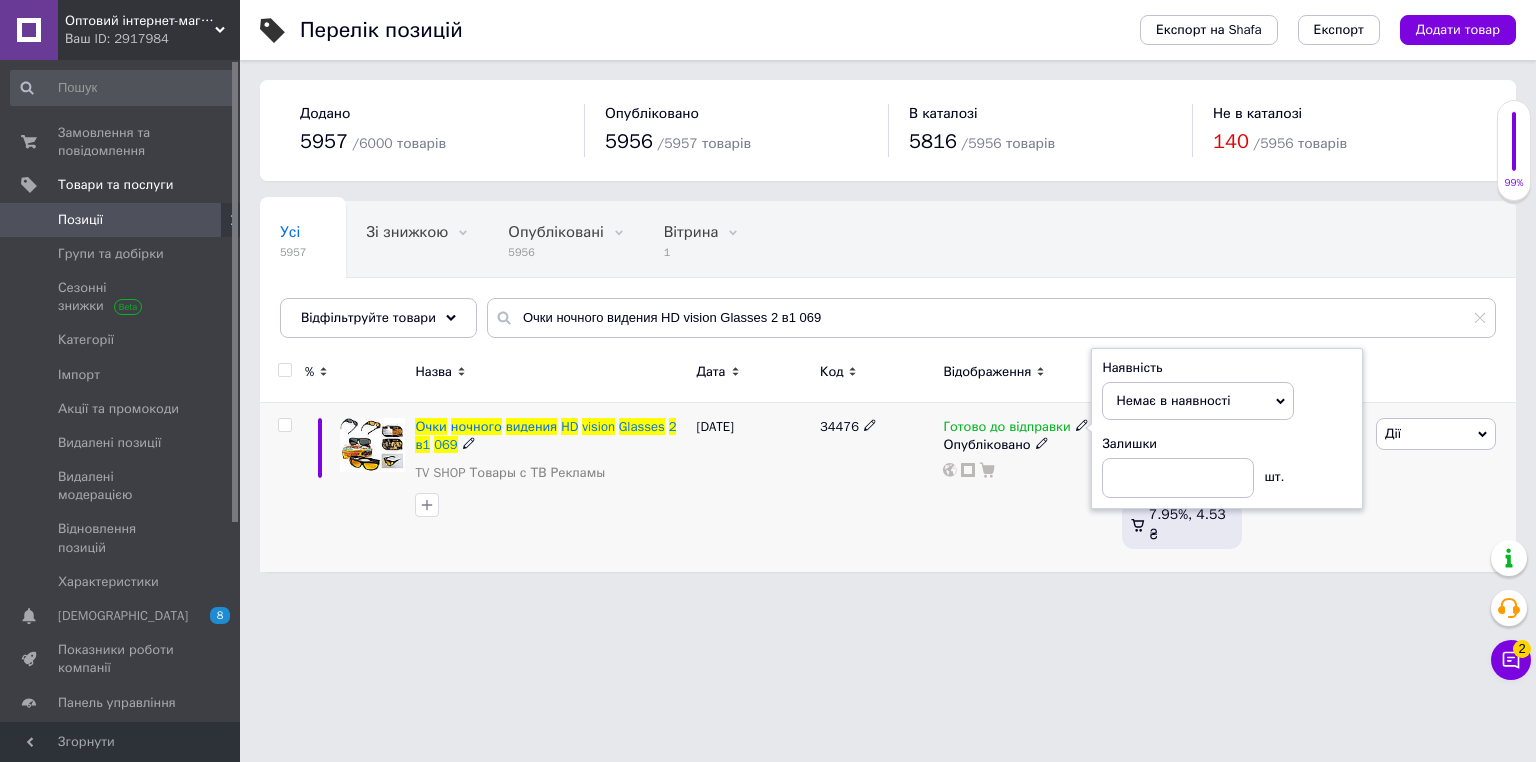 click on "Оптовий інтернет-магазин "Big Opt" Ваш ID: 2917984 Сайт Оптовий інтернет-магазин "Big Opt" Кабінет покупця Перевірити стан системи Сторінка на порталі Товар Всем - магазин доступных товаров Довідка Вийти Замовлення та повідомлення 0 0 Товари та послуги Позиції Групи та добірки Сезонні знижки Категорії Імпорт Акції та промокоди Видалені позиції Видалені модерацією Відновлення позицій Характеристики Сповіщення 8 0 Показники роботи компанії Панель управління Відгуки Клієнти Каталог ProSale Аналітика Маркет Prom мікс 6 000" at bounding box center [768, 296] 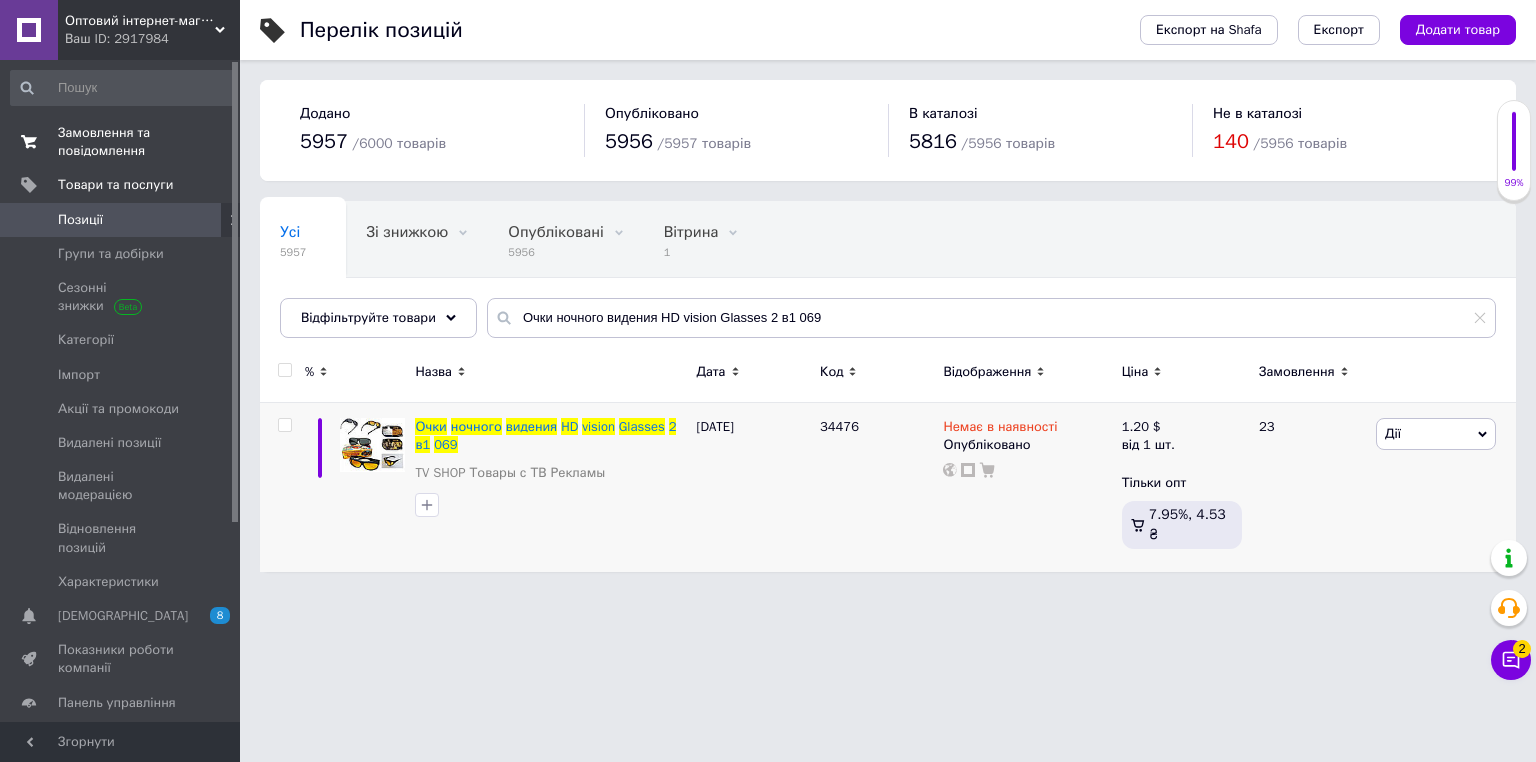 click on "Замовлення та повідомлення 0 0" at bounding box center (123, 142) 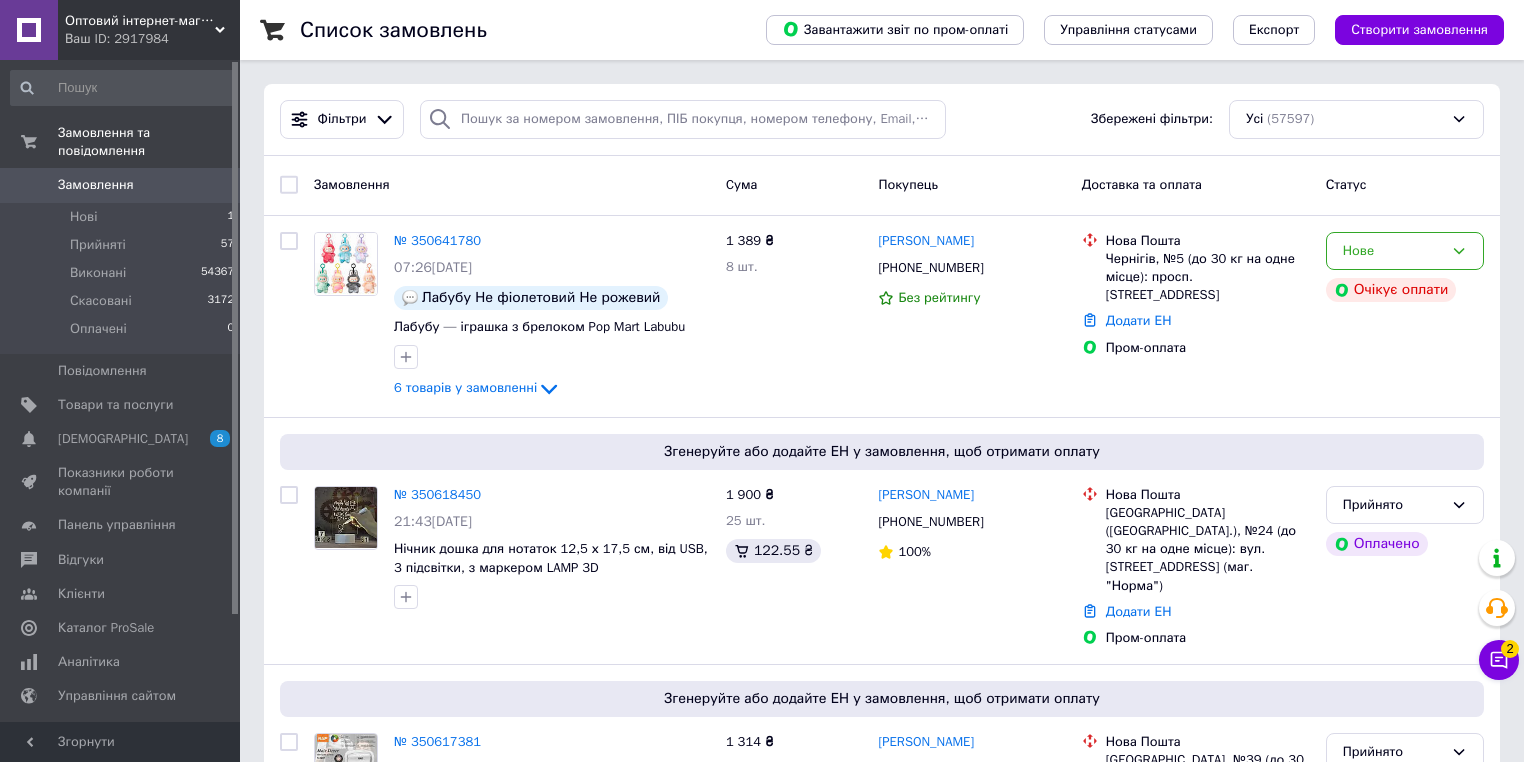 click on "Список замовлень" at bounding box center (513, 30) 